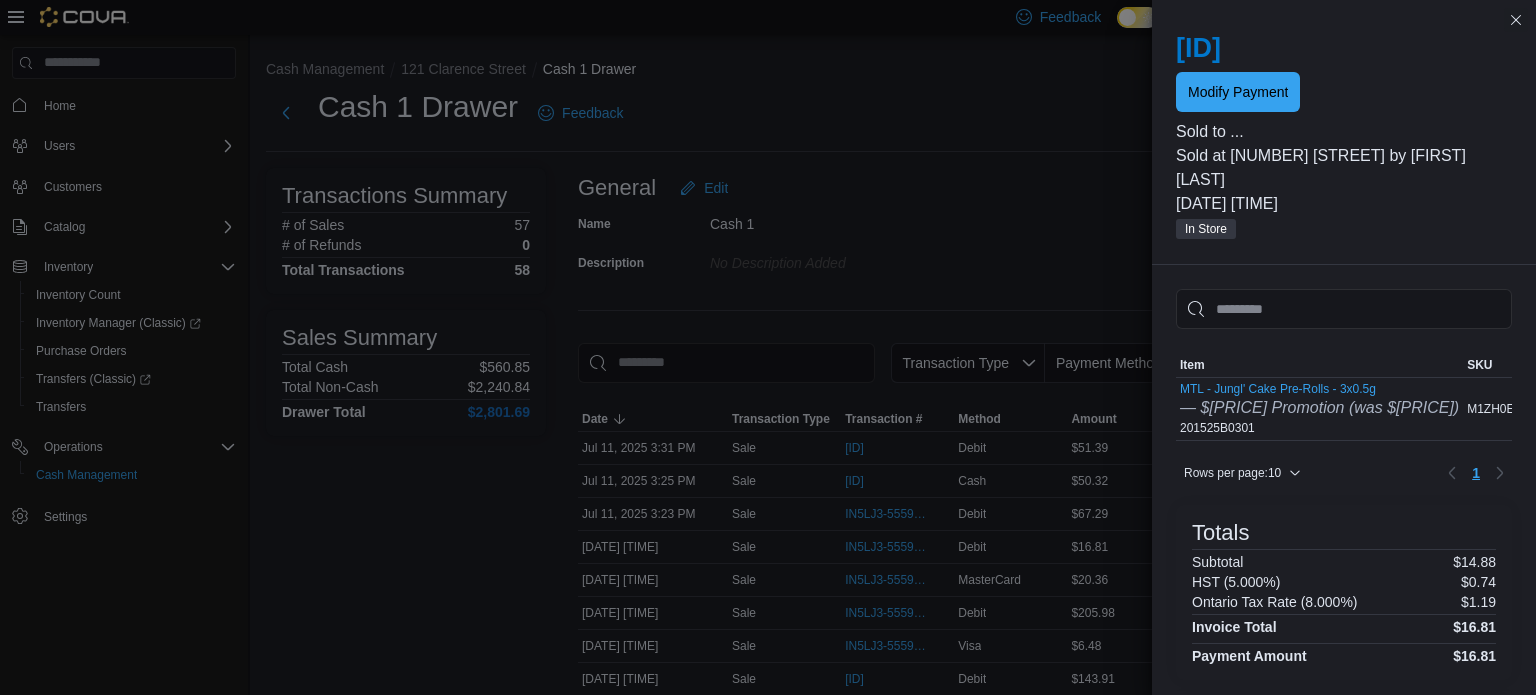 scroll, scrollTop: 0, scrollLeft: 0, axis: both 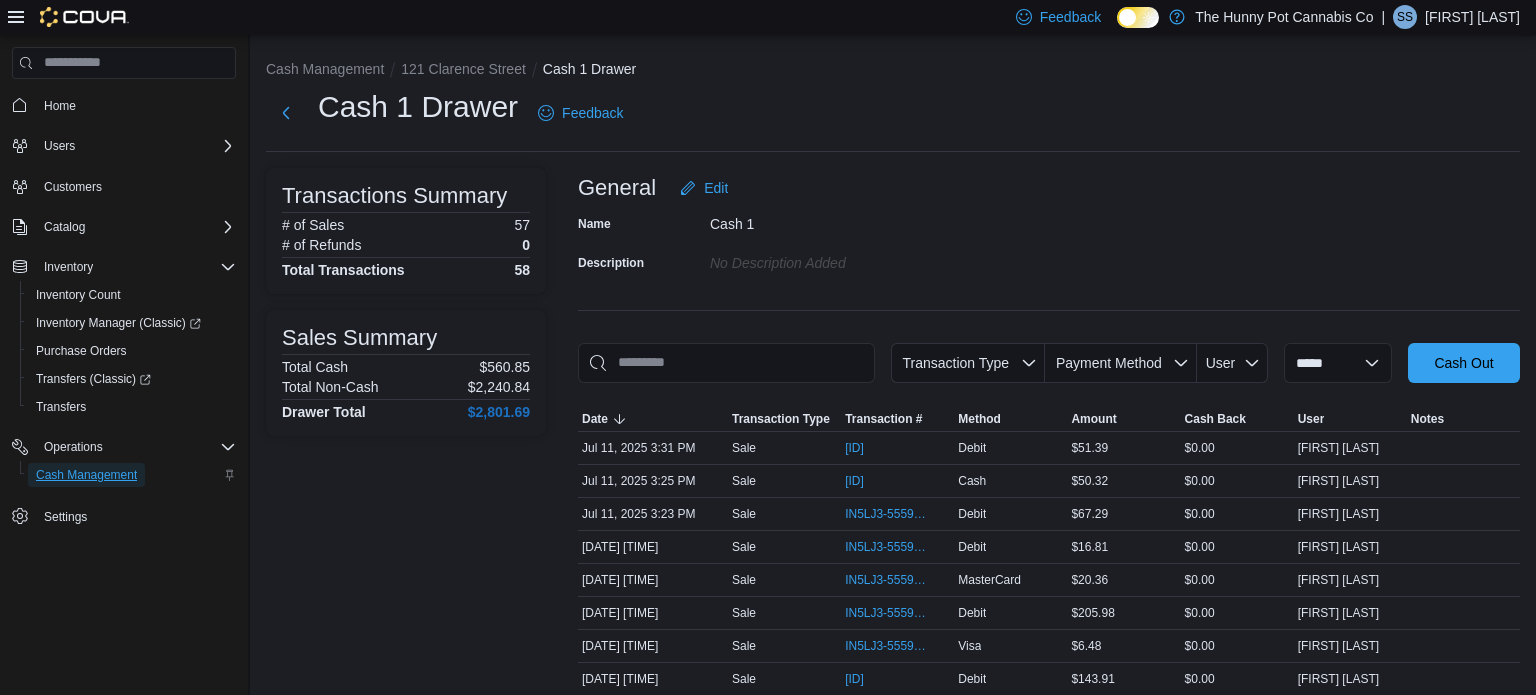 click on "Cash Management" at bounding box center (86, 475) 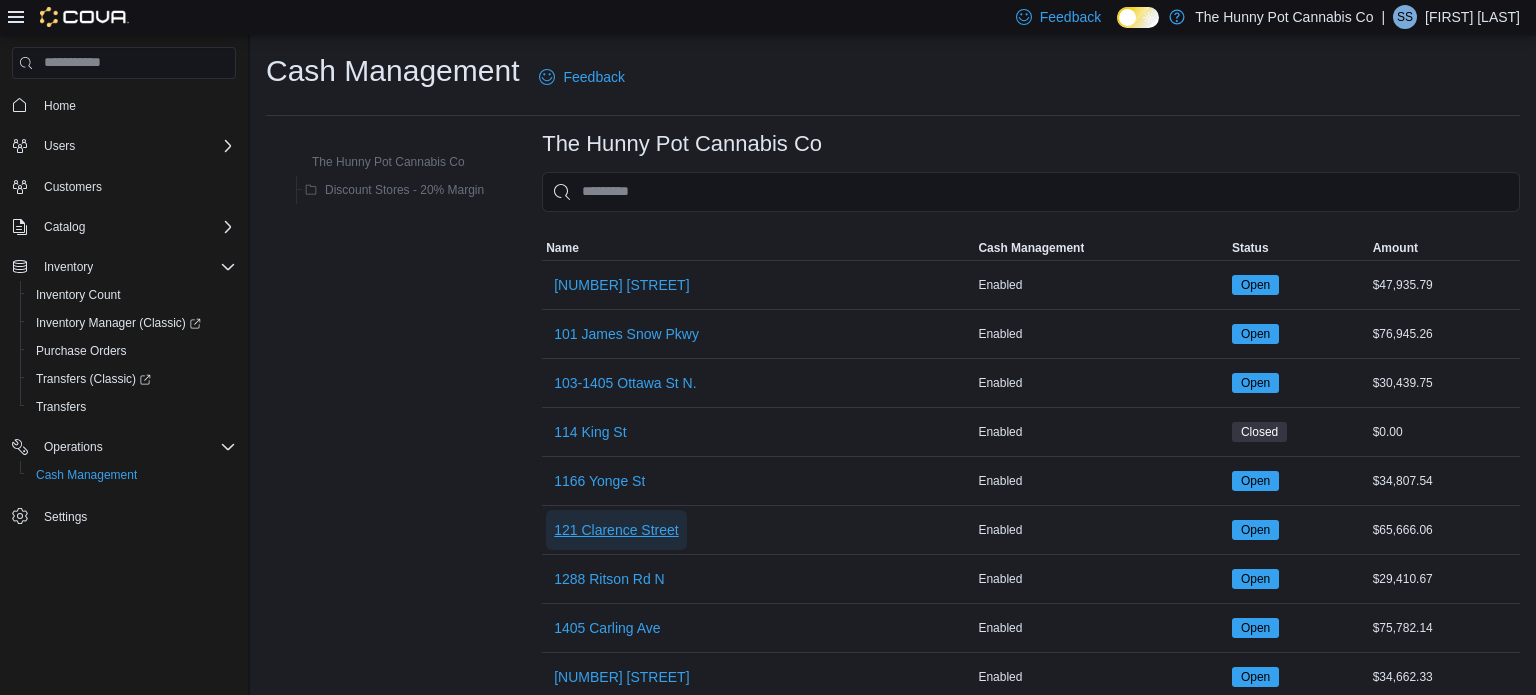 click on "121 Clarence Street" at bounding box center [616, 530] 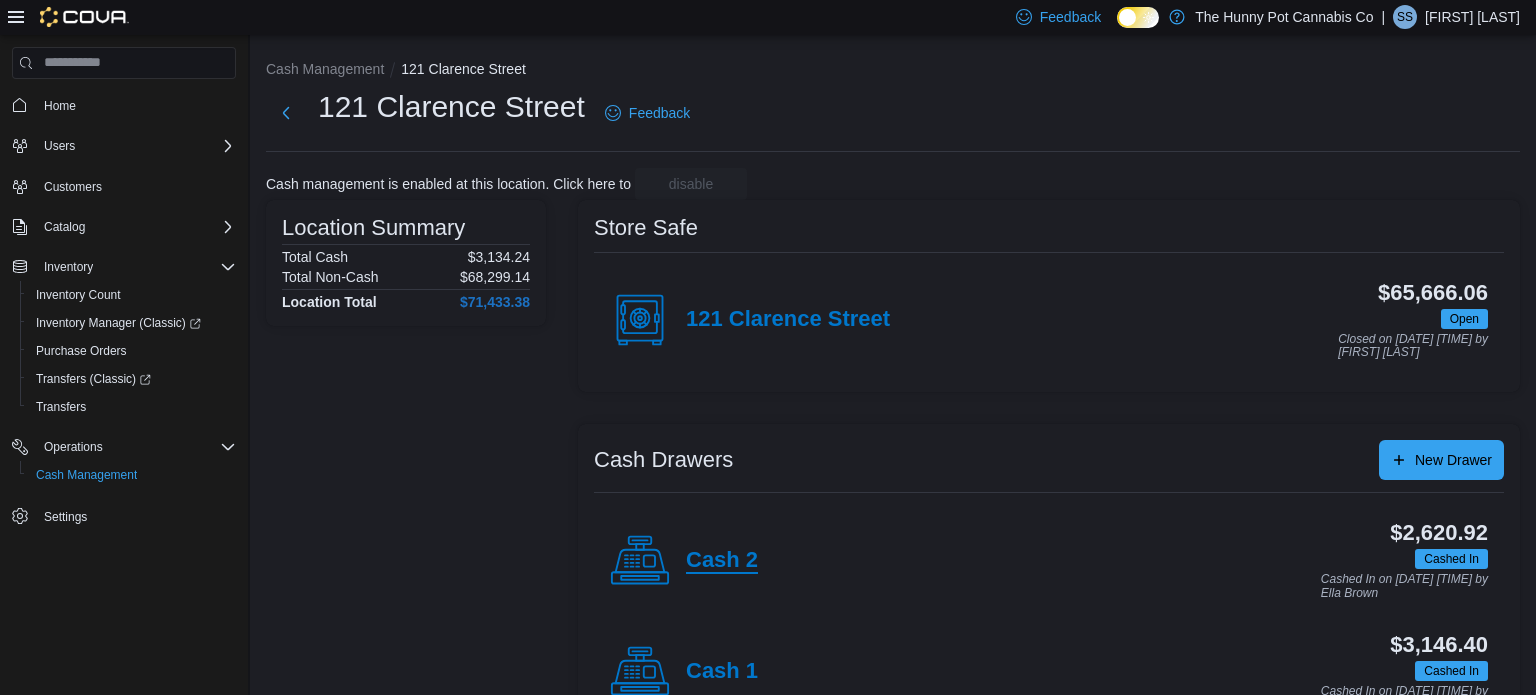 click on "Cash 2" at bounding box center [722, 561] 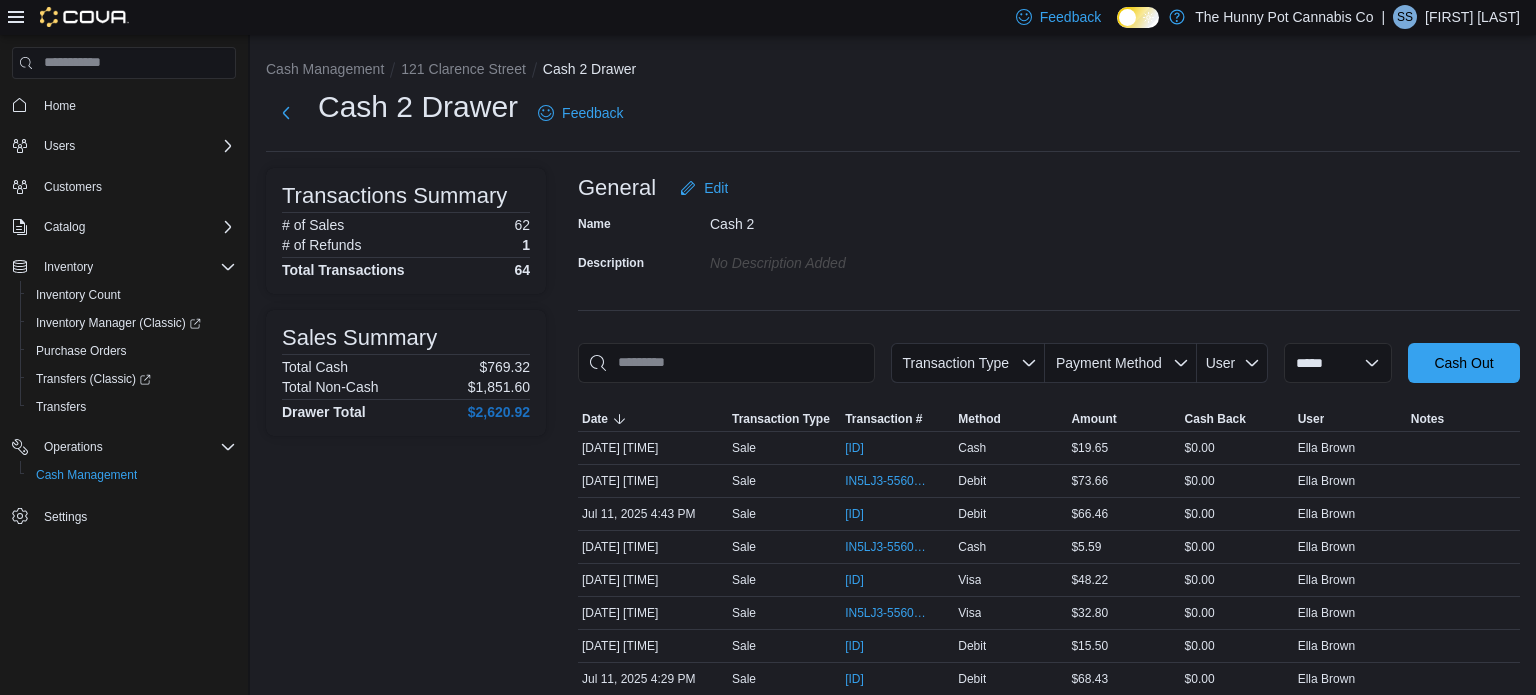 scroll, scrollTop: 756, scrollLeft: 0, axis: vertical 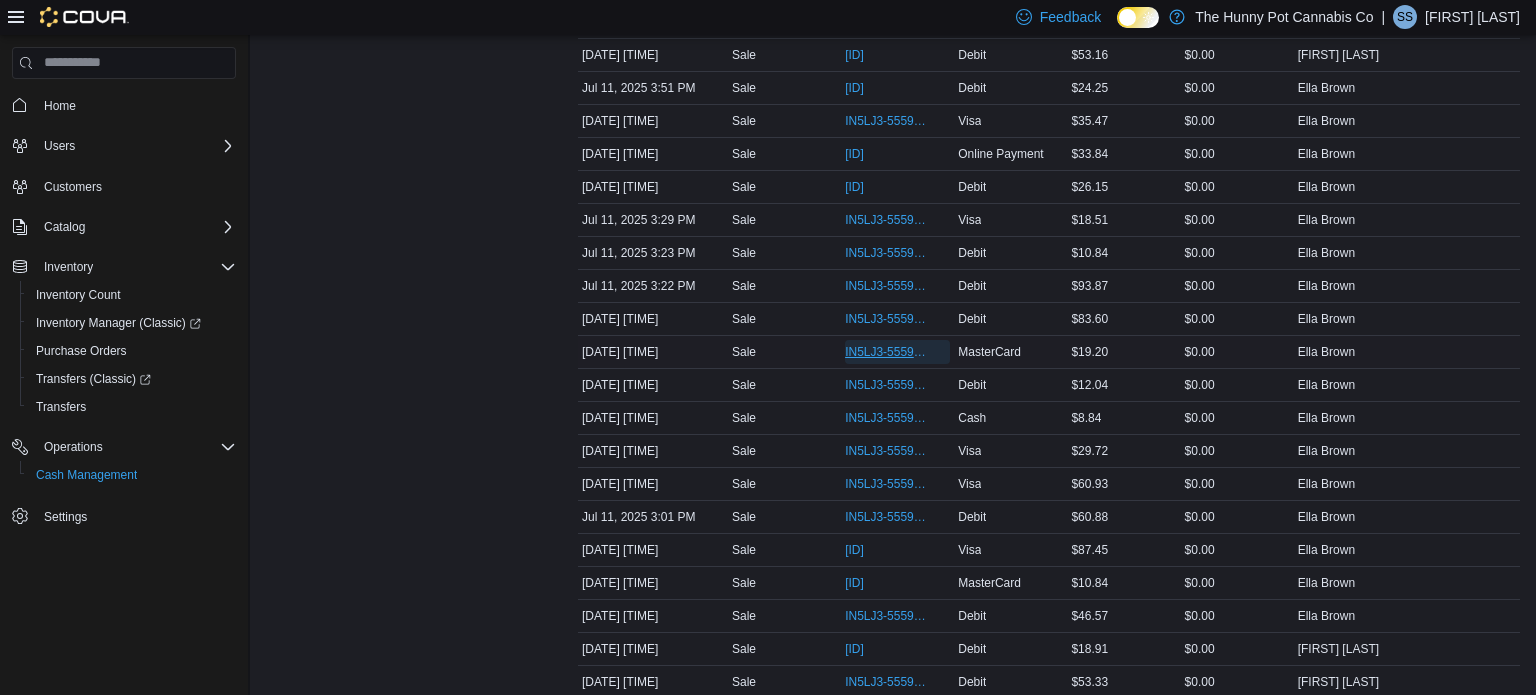 click on "IN5LJ3-5559633" at bounding box center [887, 352] 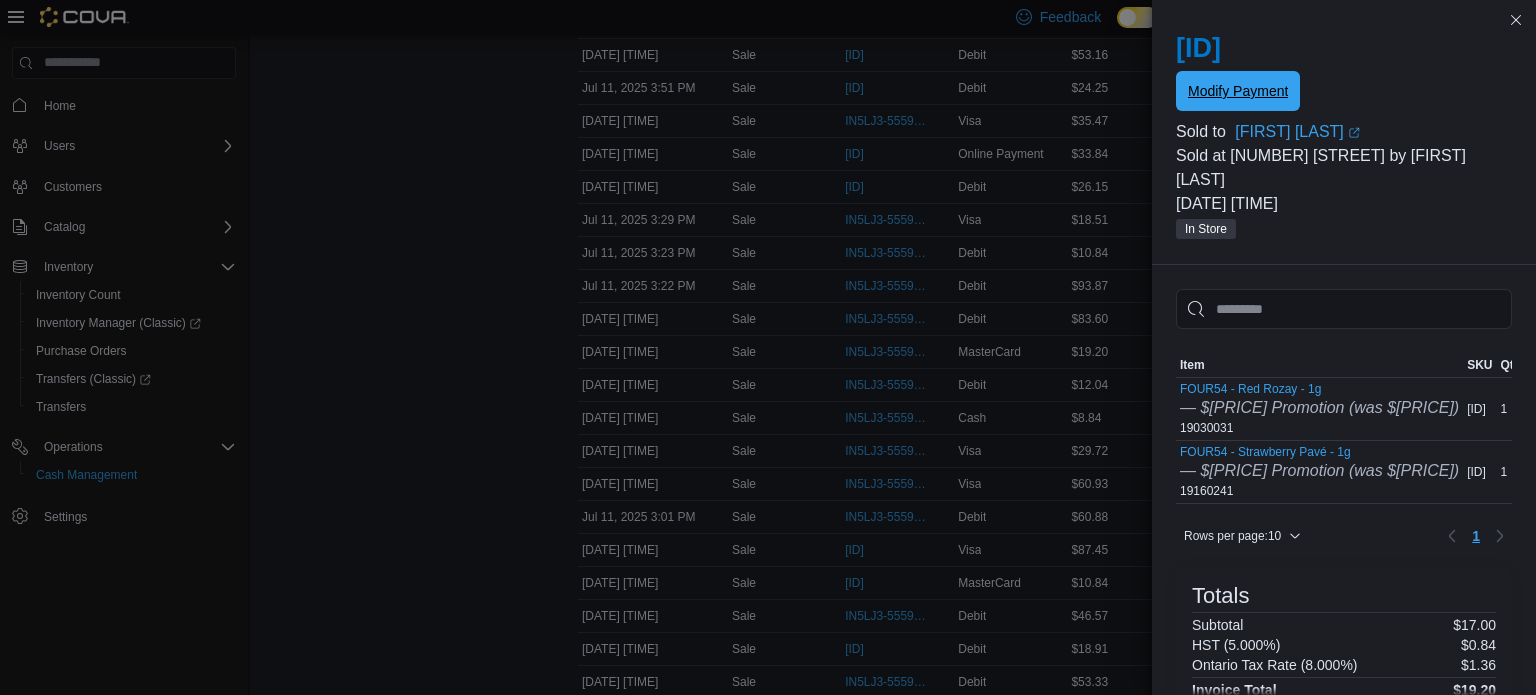 click on "Modify Payment" at bounding box center (1238, 91) 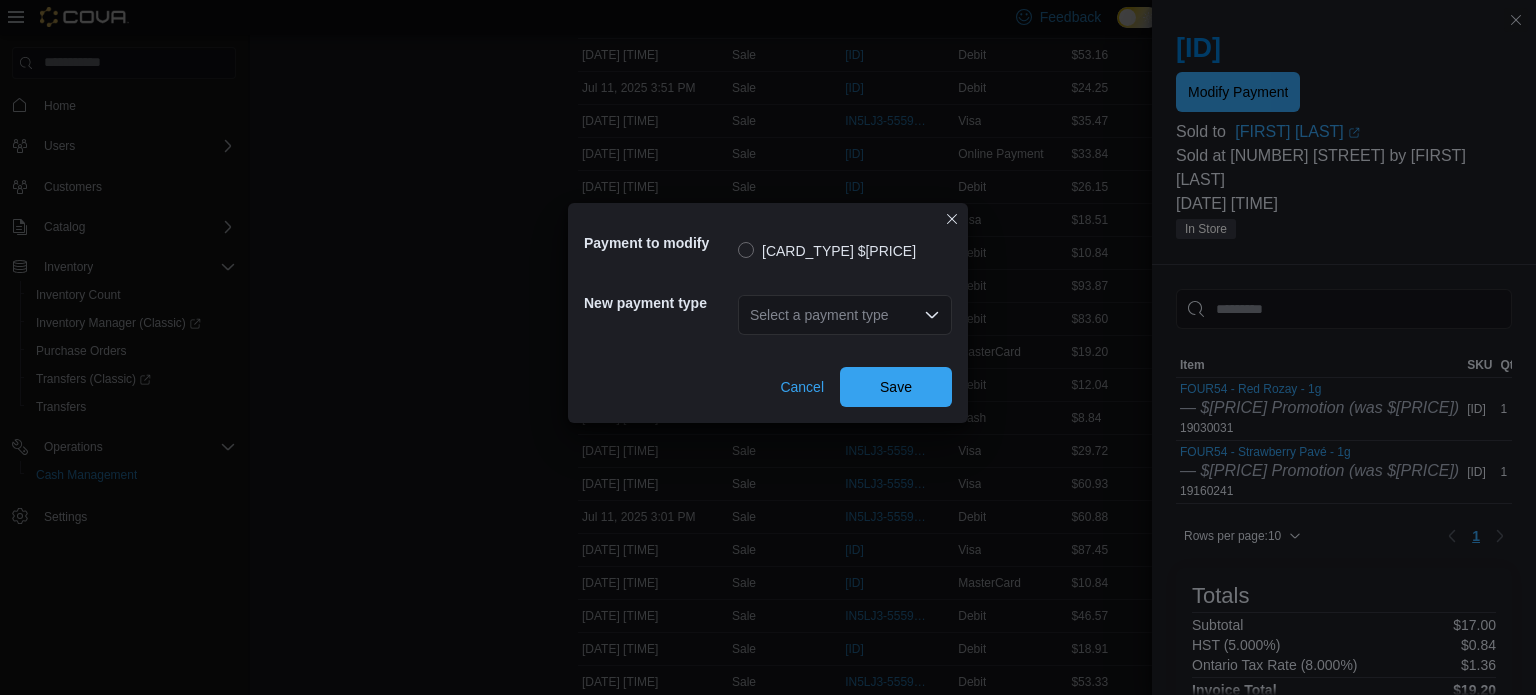 click on "Select a payment type" at bounding box center [845, 315] 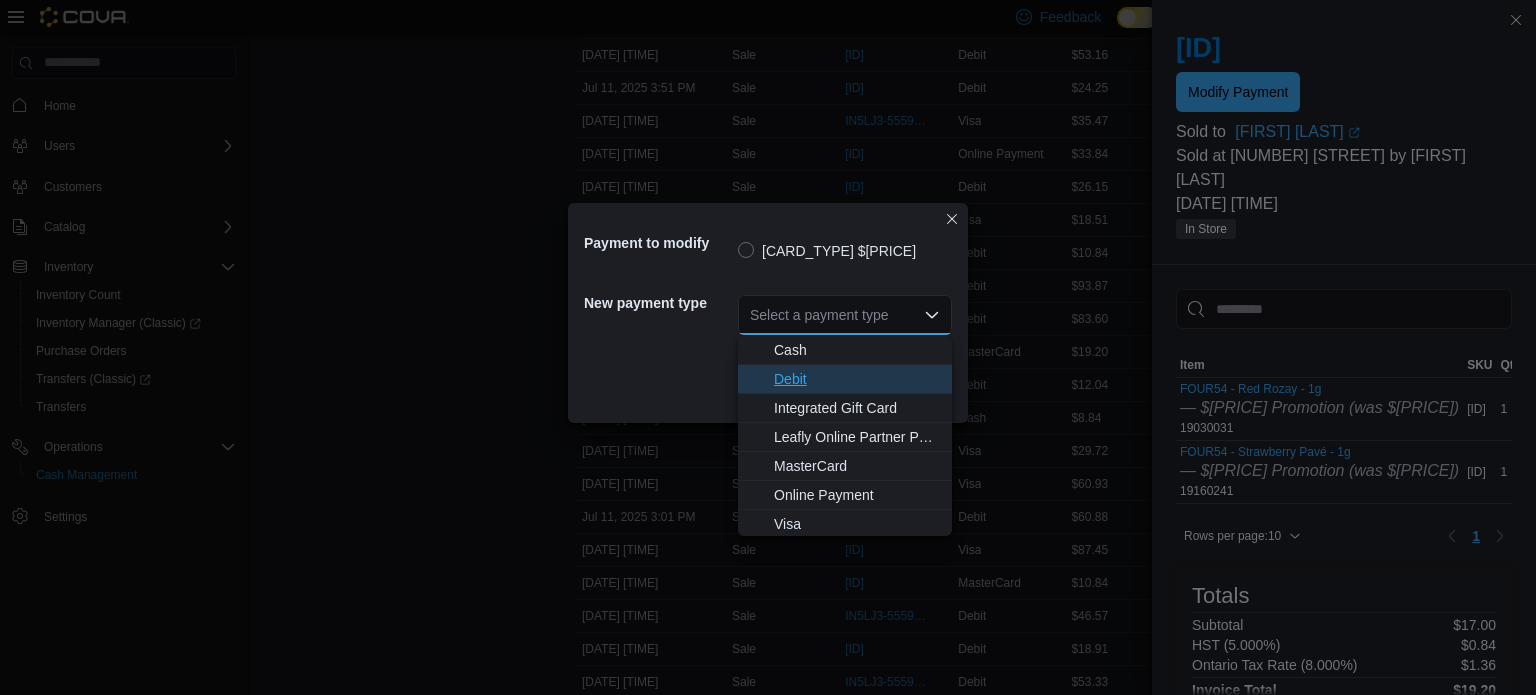 click on "Debit" at bounding box center [857, 379] 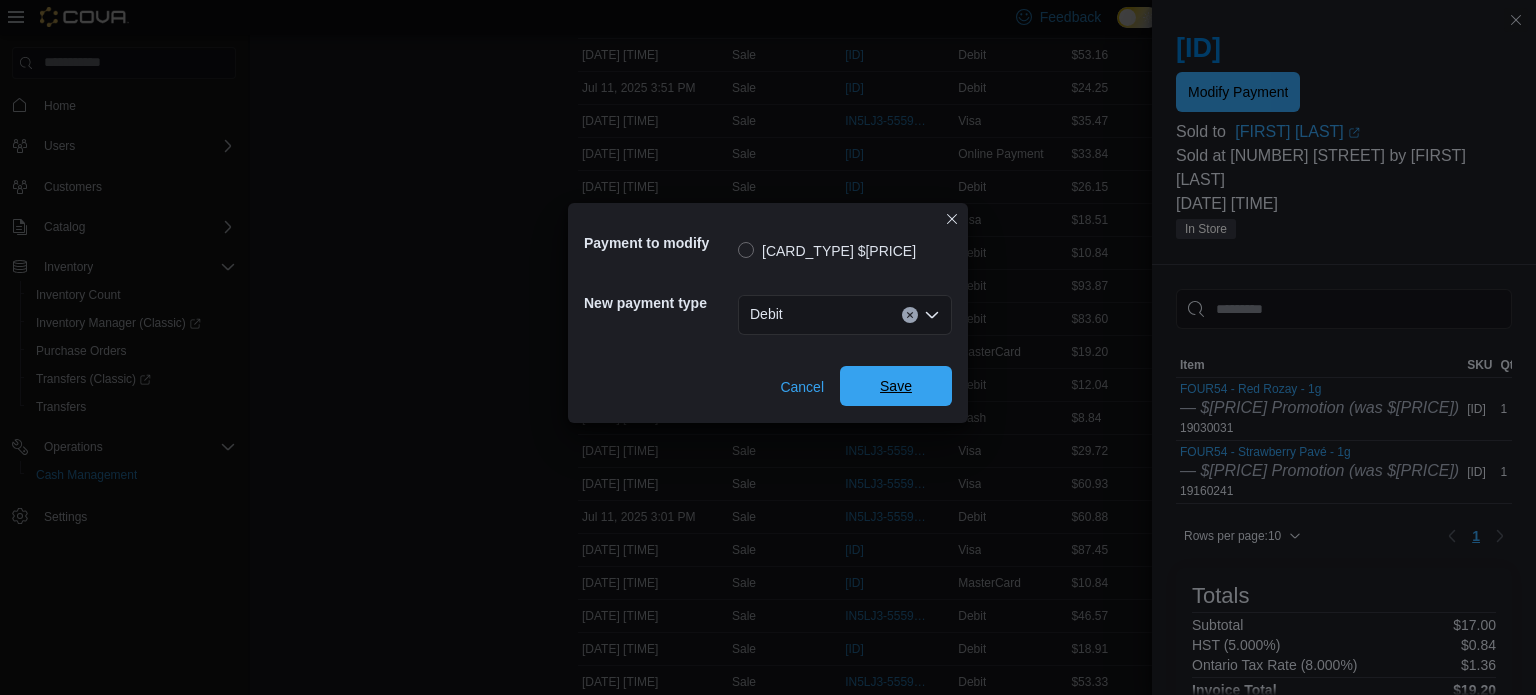 click on "Save" at bounding box center [896, 386] 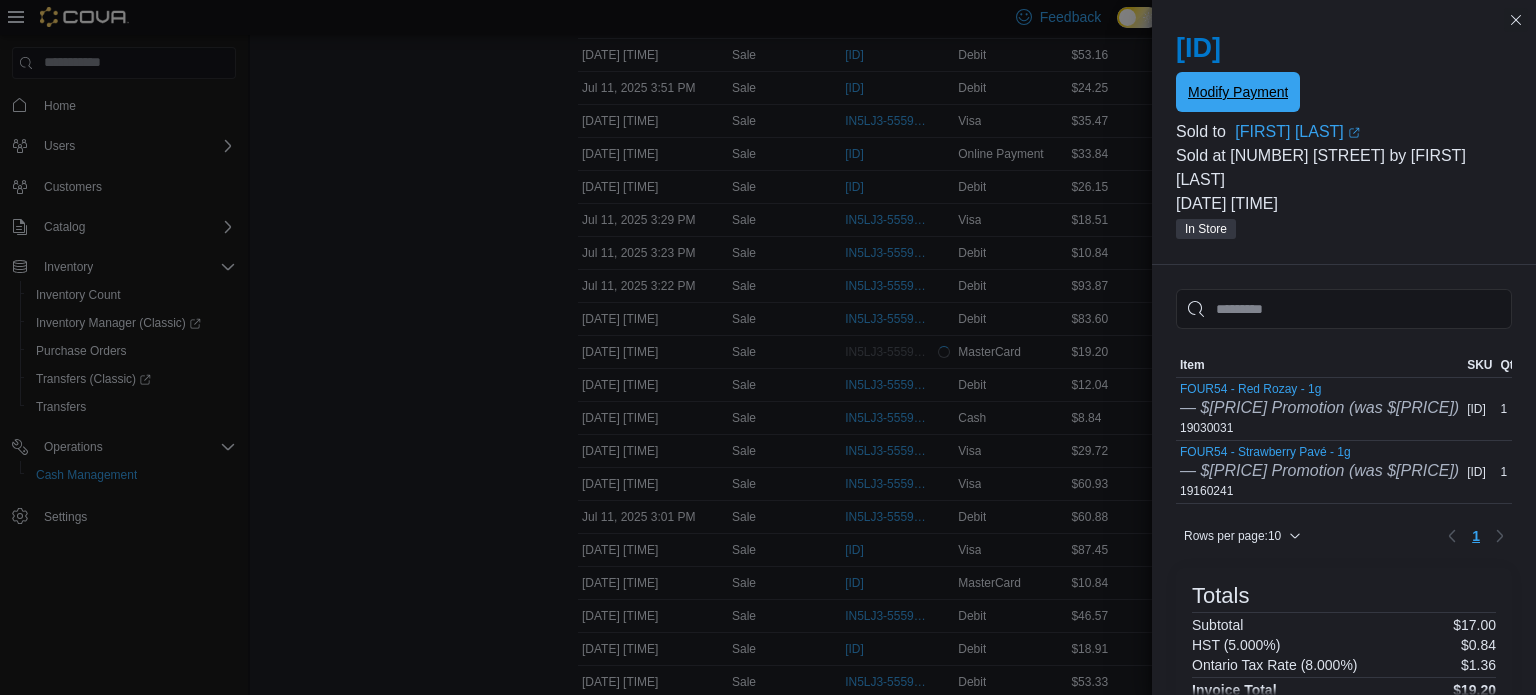 scroll, scrollTop: 0, scrollLeft: 0, axis: both 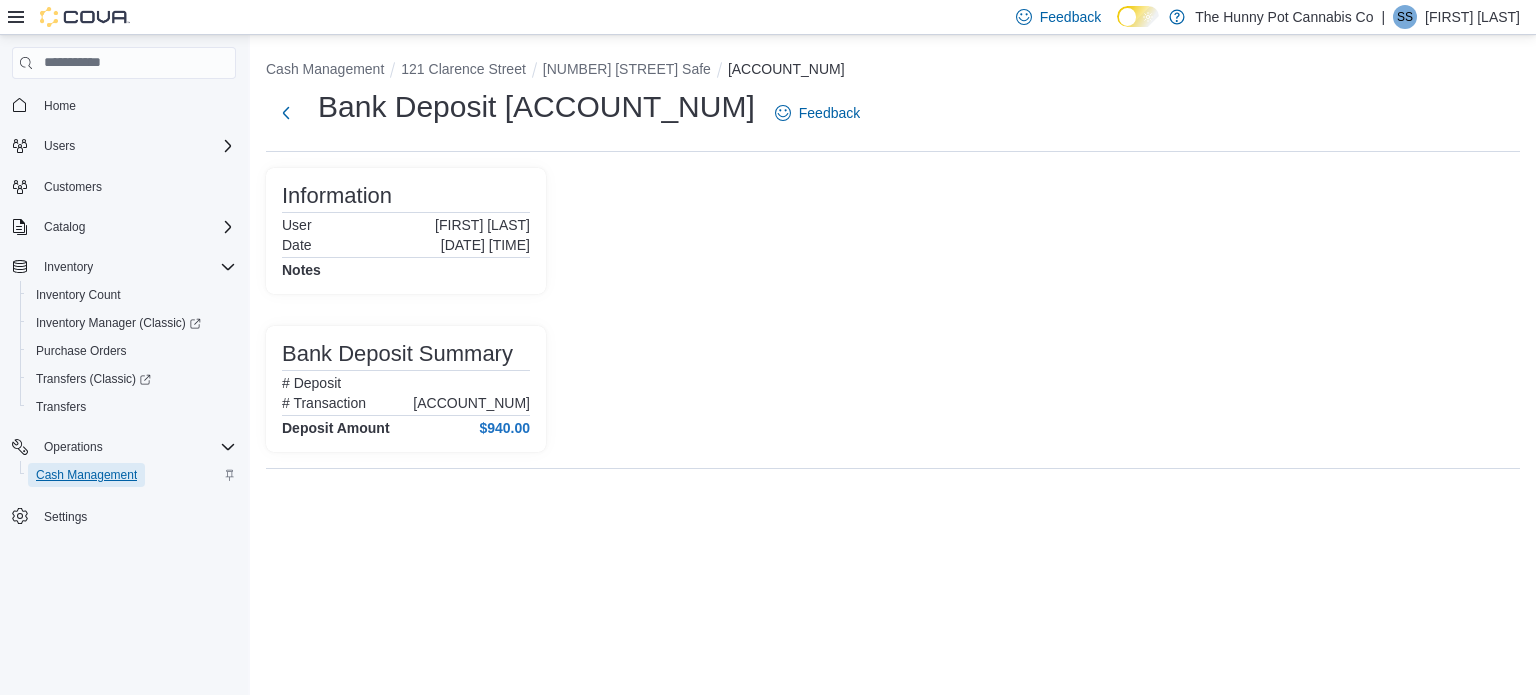 click on "Cash Management" at bounding box center [86, 475] 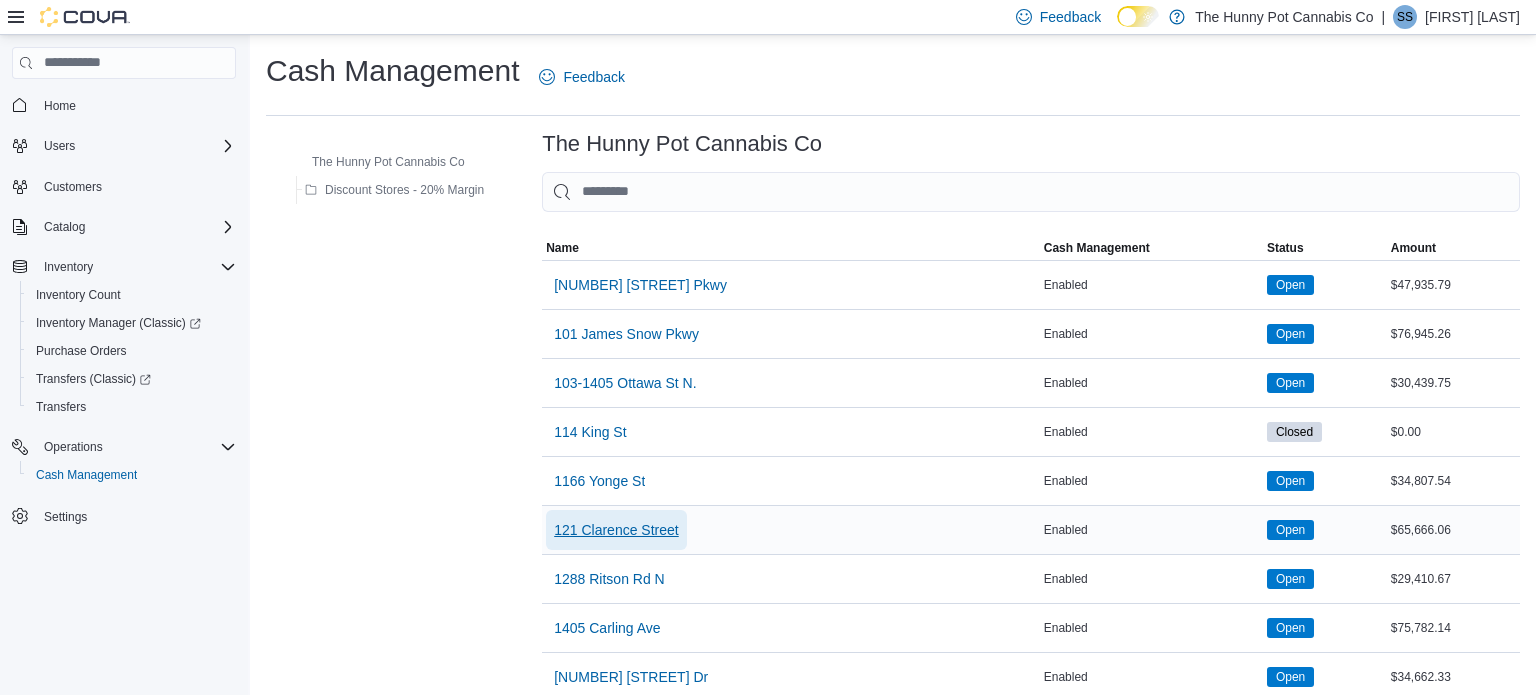 click on "121 Clarence Street" at bounding box center (616, 530) 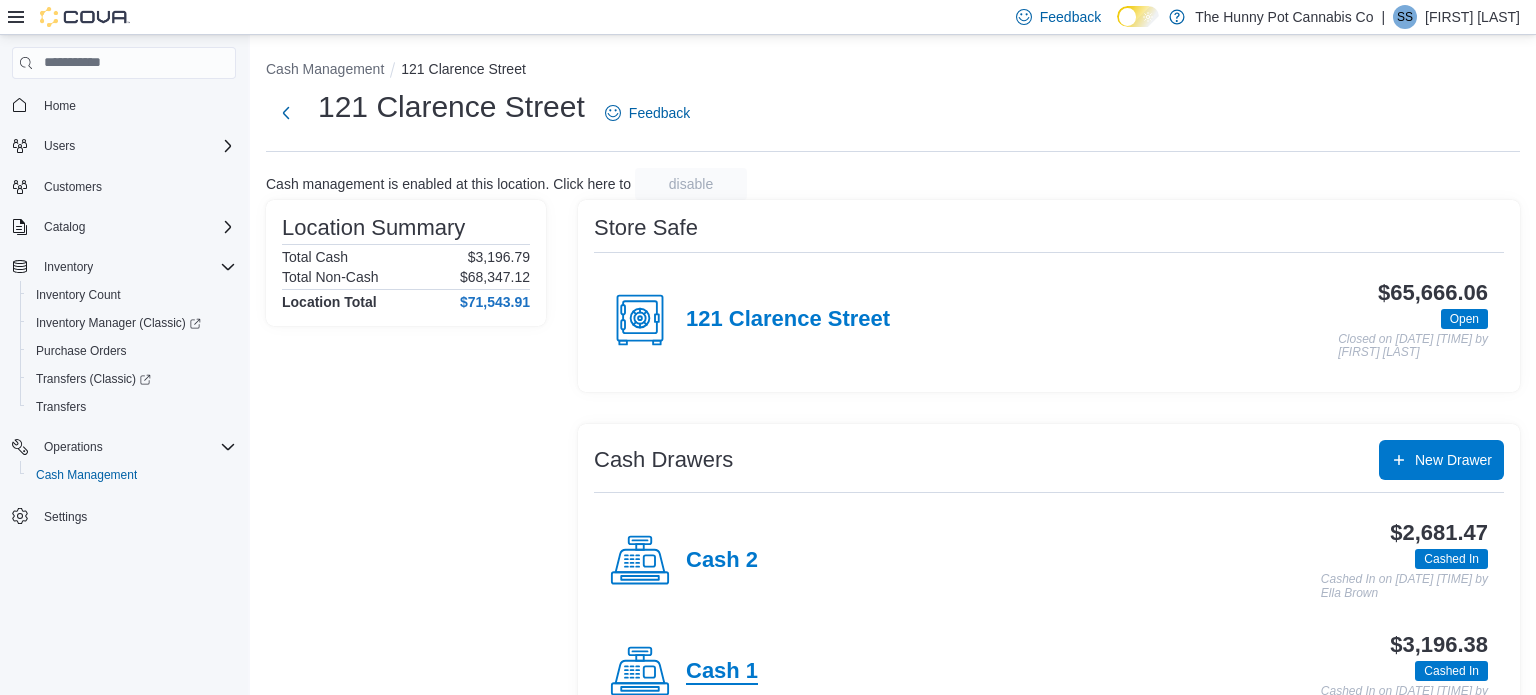 click on "Cash 1" at bounding box center (722, 672) 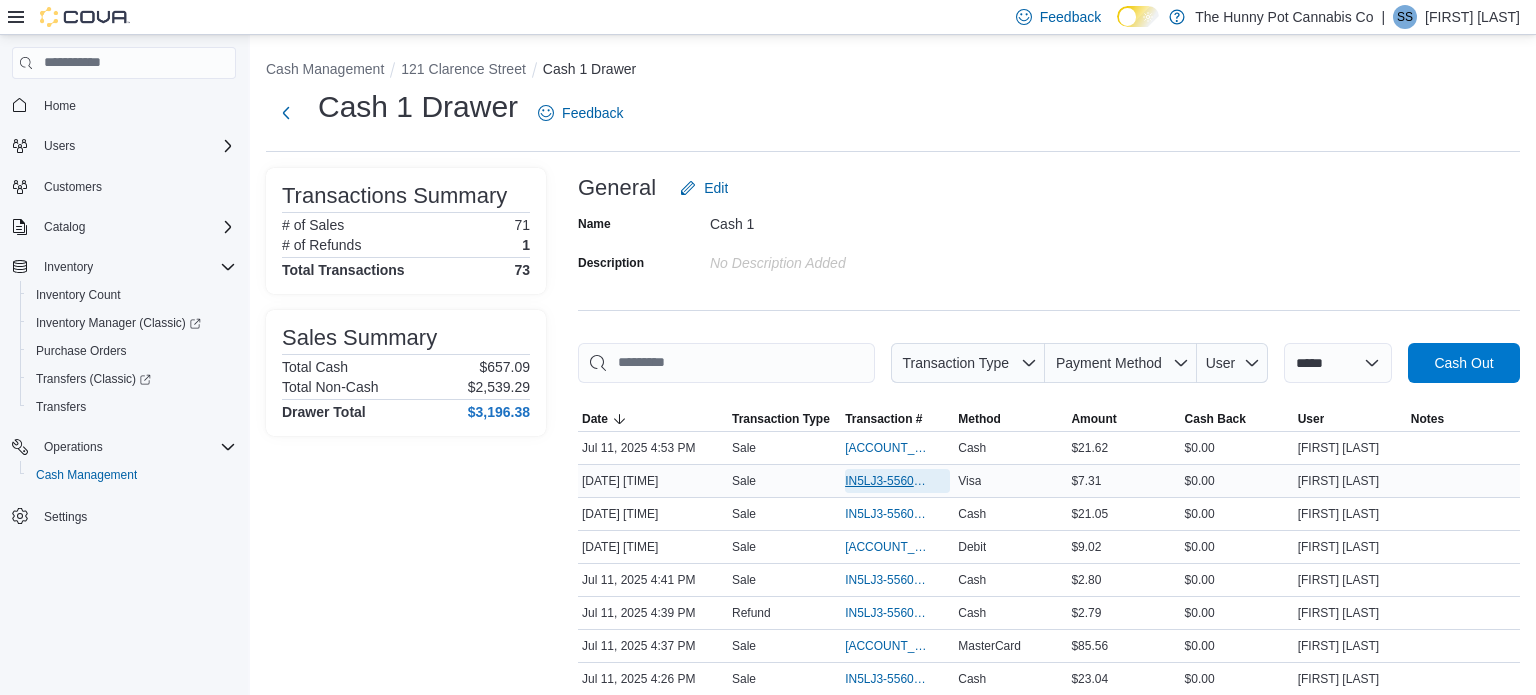 click on "IN5LJ3-5560590" at bounding box center [887, 481] 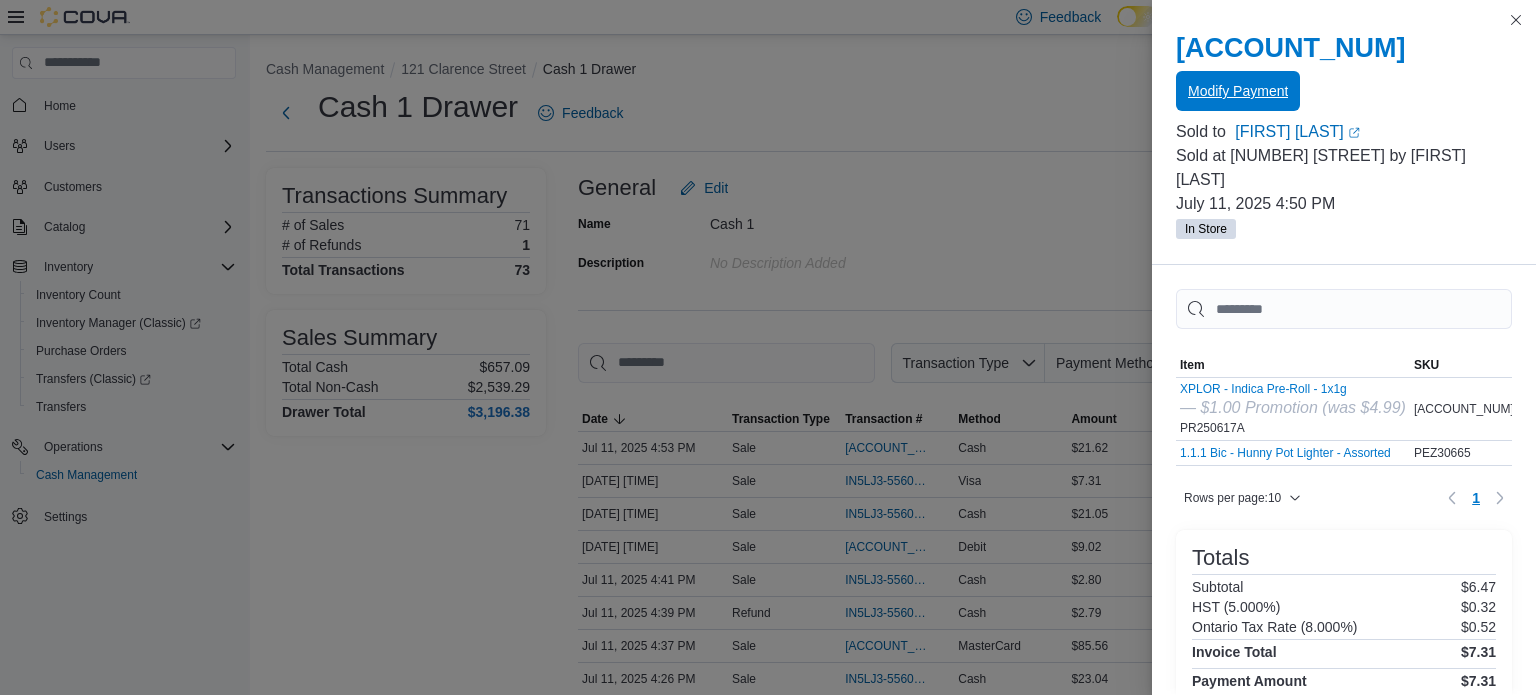 click on "Modify Payment" at bounding box center [1238, 91] 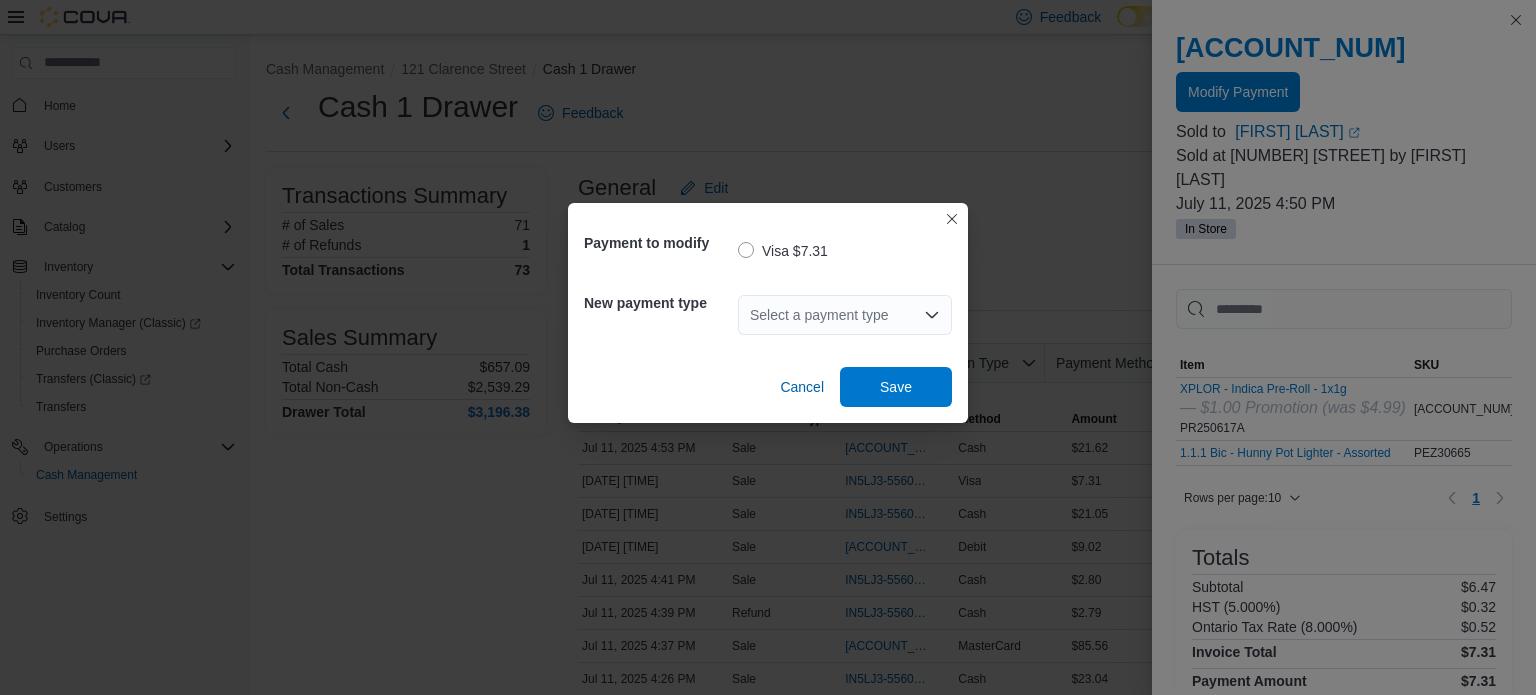 click on "Select a payment type" at bounding box center (845, 315) 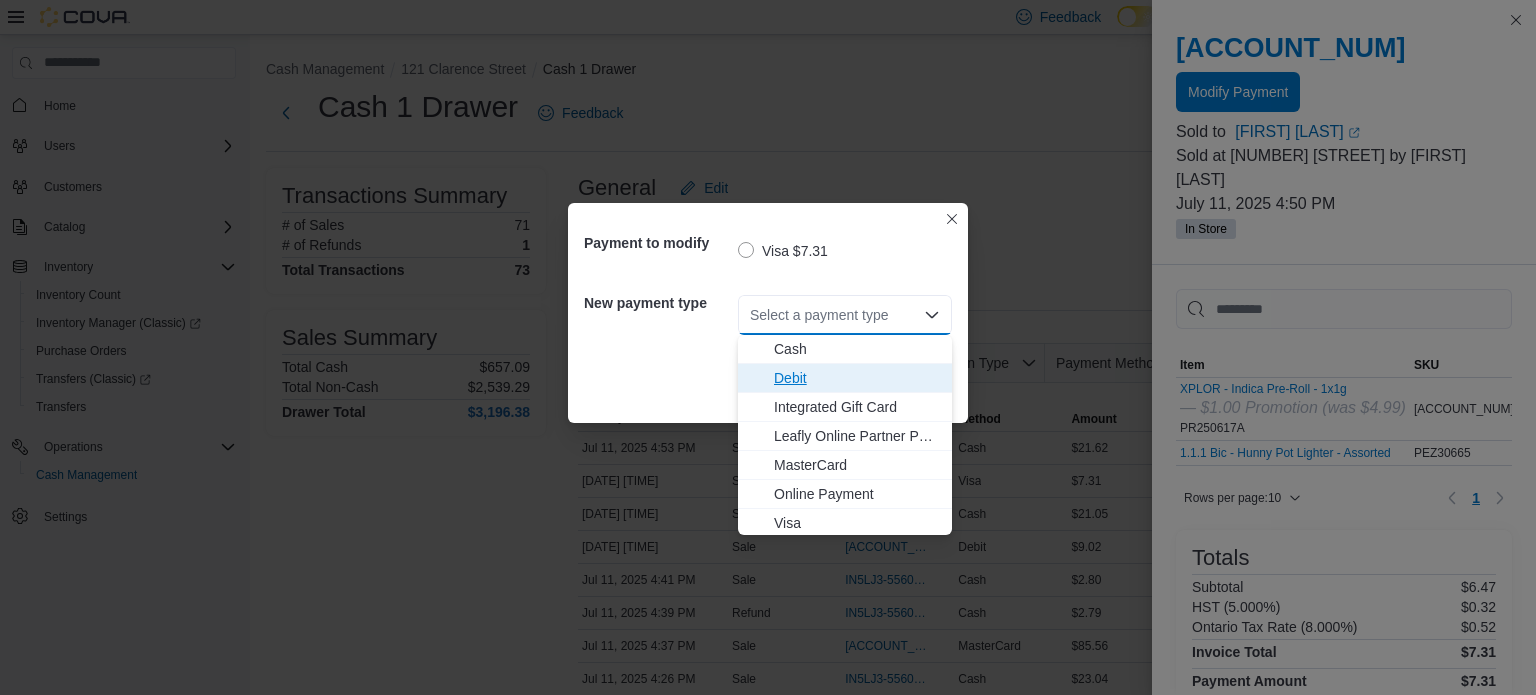 click on "Debit" at bounding box center (857, 378) 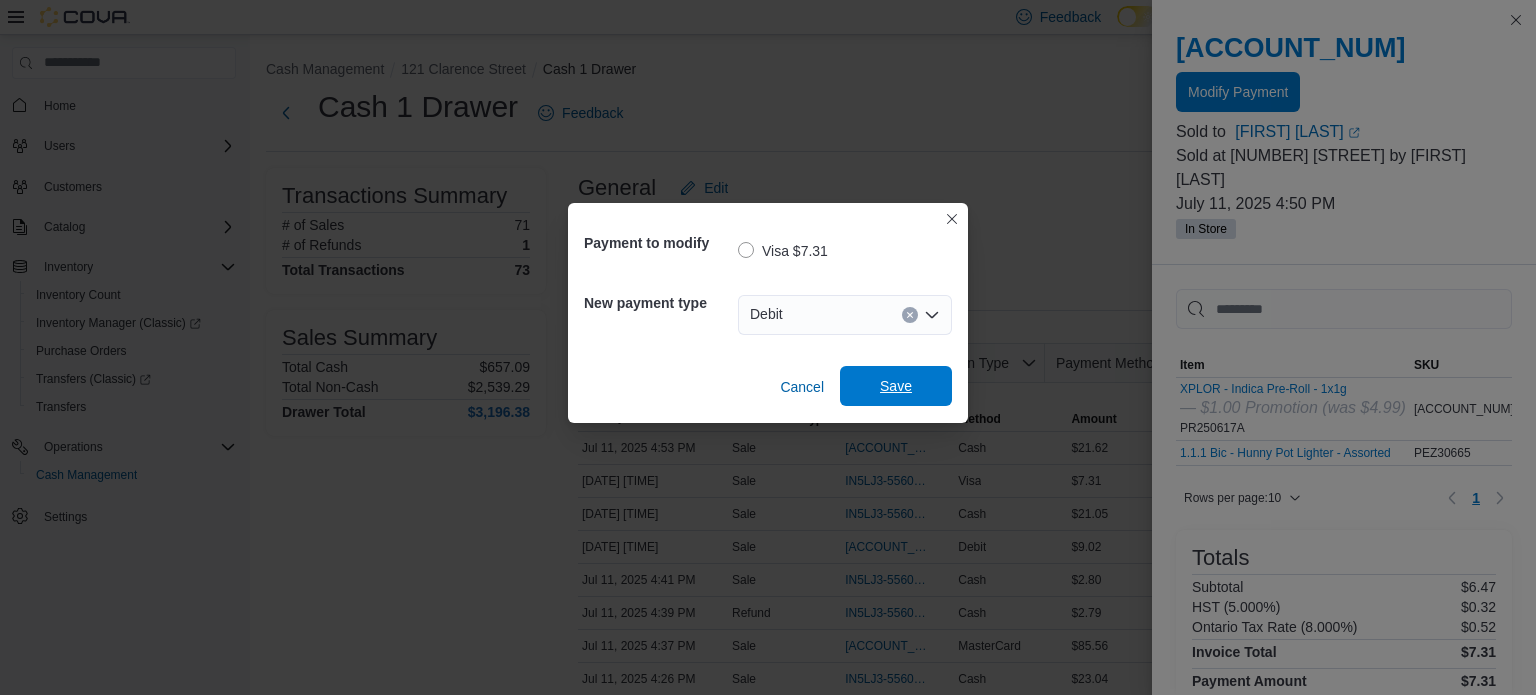 click on "Save" at bounding box center [896, 386] 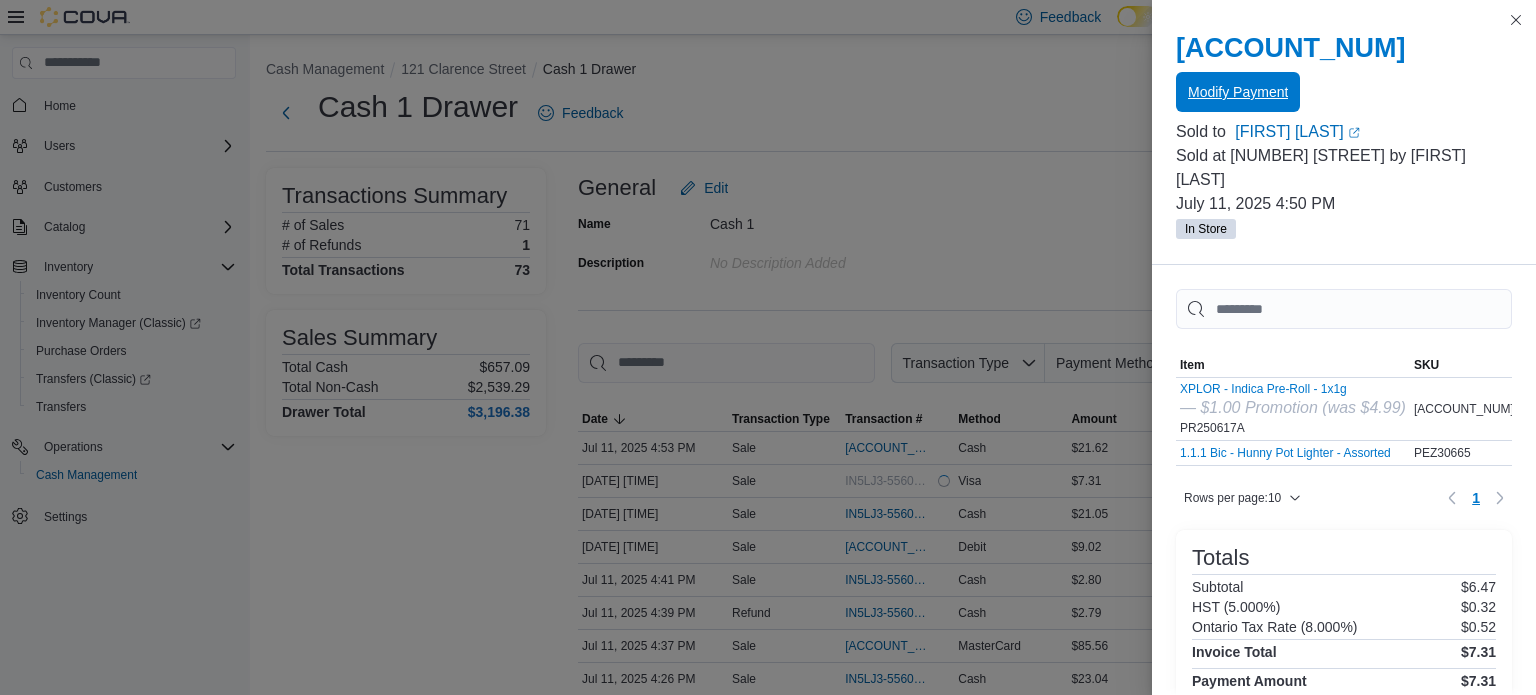 scroll, scrollTop: 0, scrollLeft: 0, axis: both 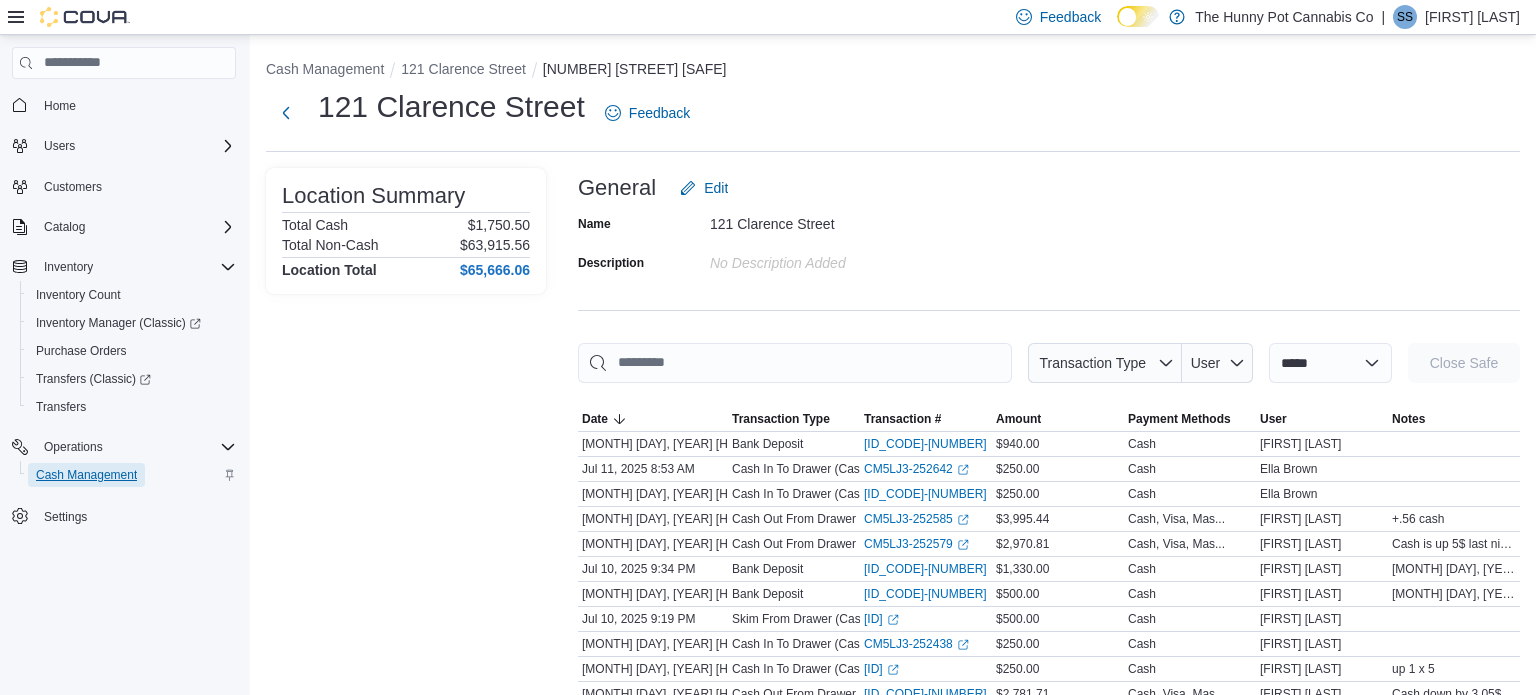 click on "Cash Management" at bounding box center (86, 475) 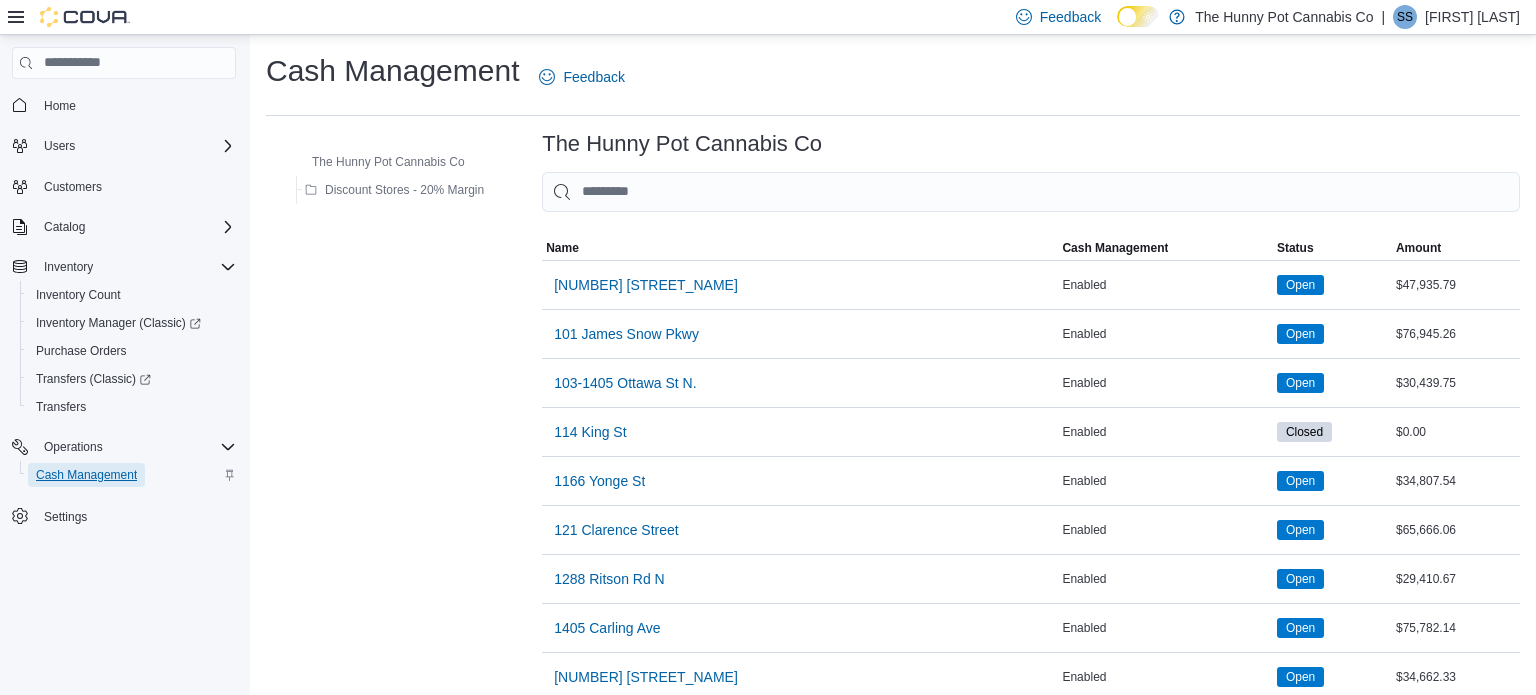 click on "Cash Management" at bounding box center (86, 475) 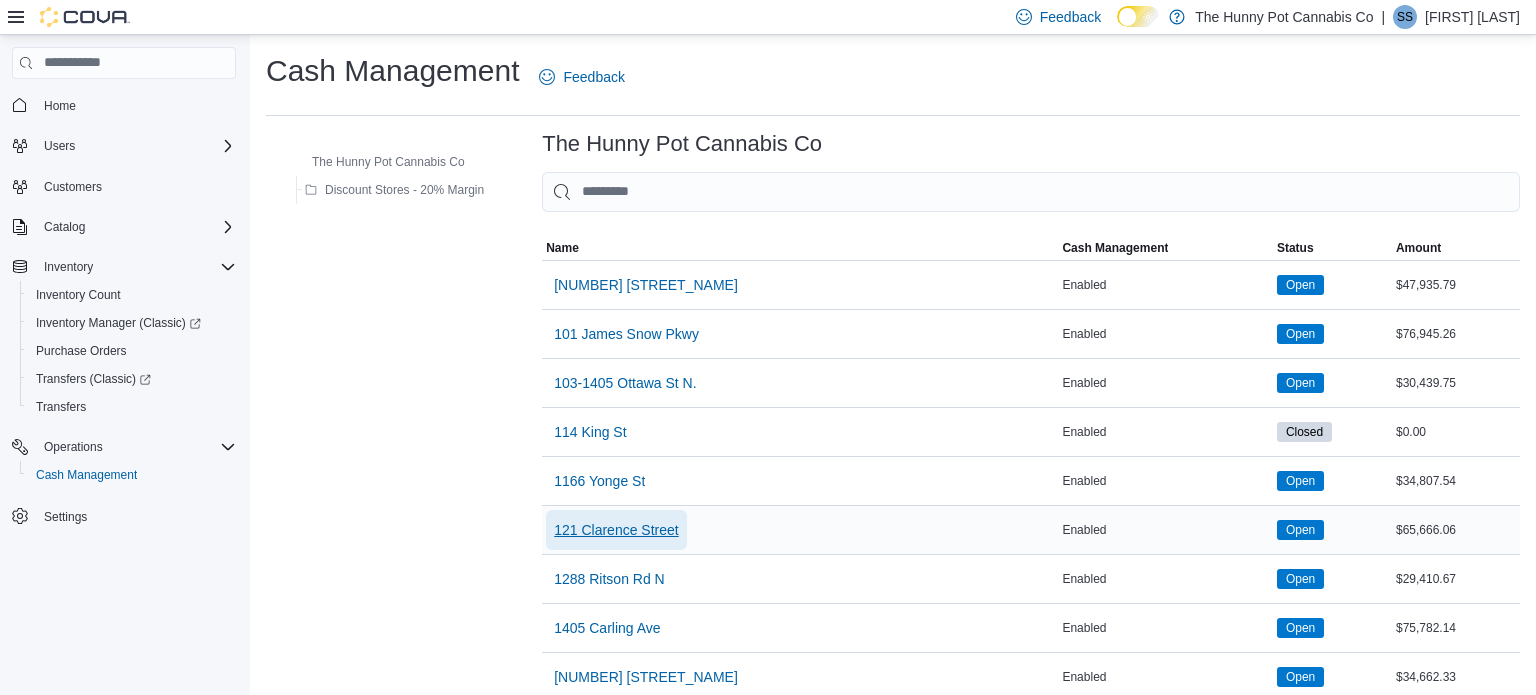 click on "121 Clarence Street" at bounding box center (616, 530) 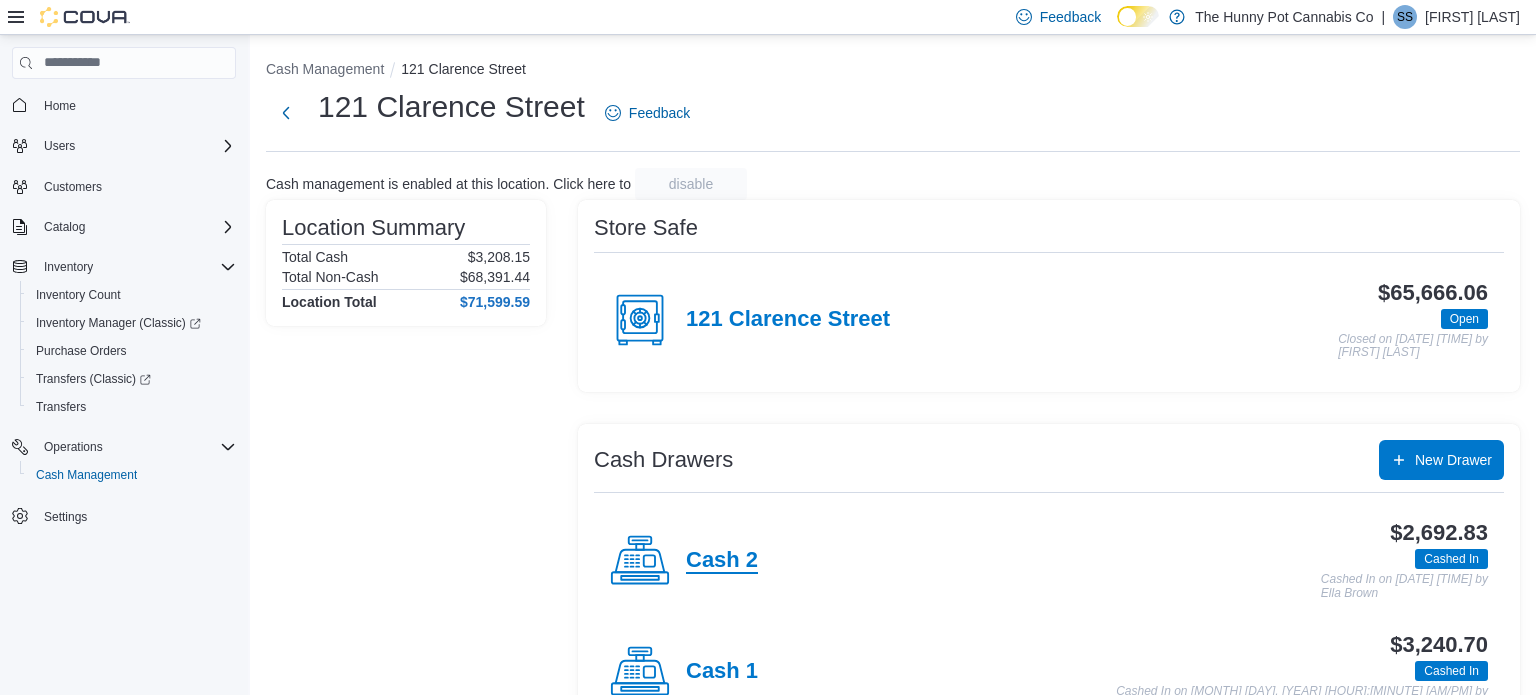 click on "Cash 2" at bounding box center [722, 561] 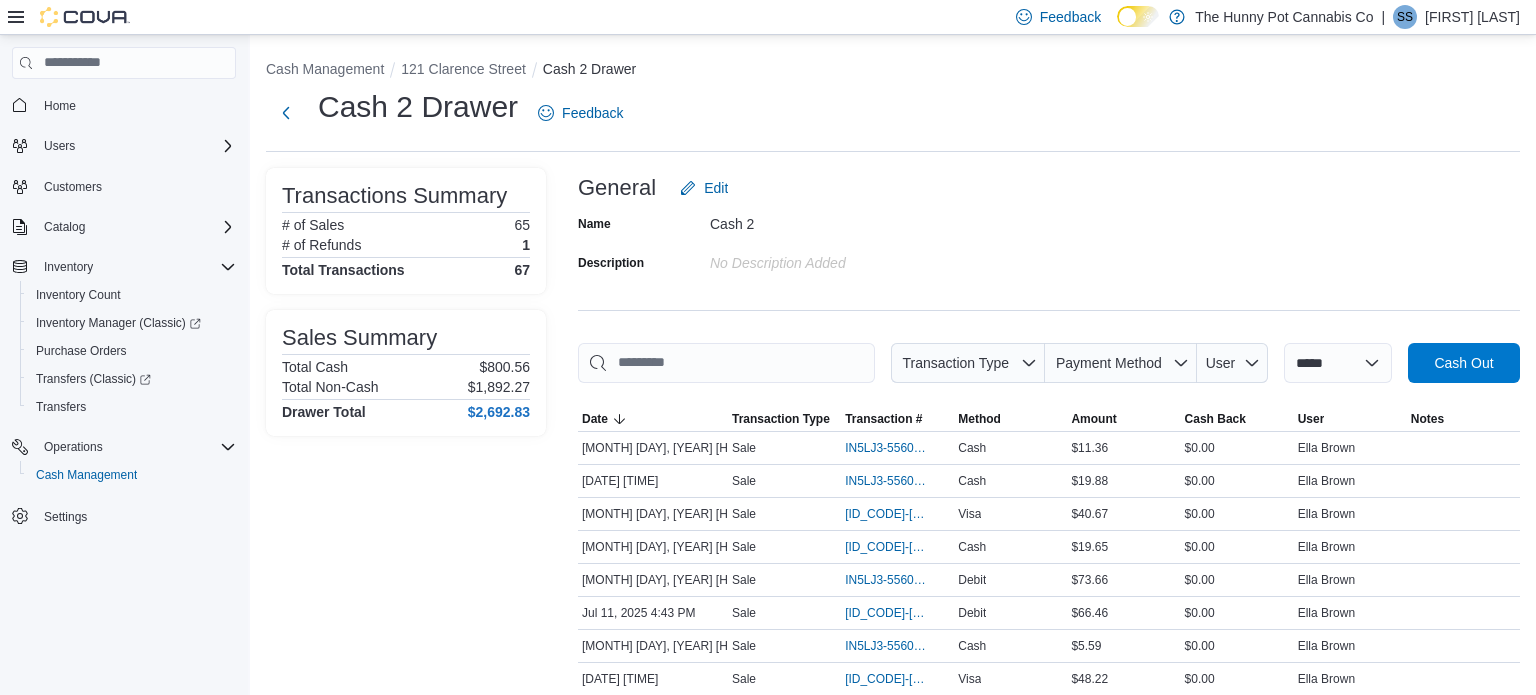 scroll, scrollTop: 888, scrollLeft: 0, axis: vertical 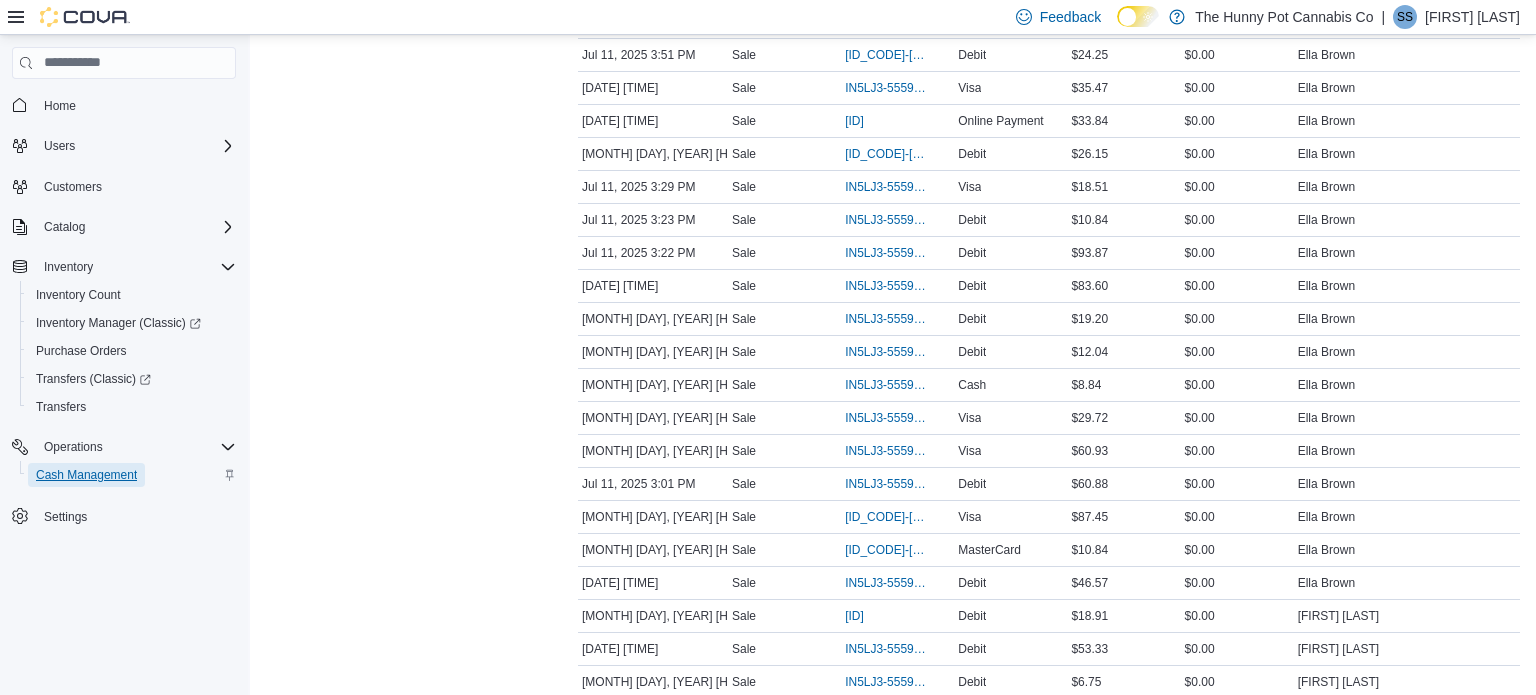 click on "Cash Management" at bounding box center (86, 475) 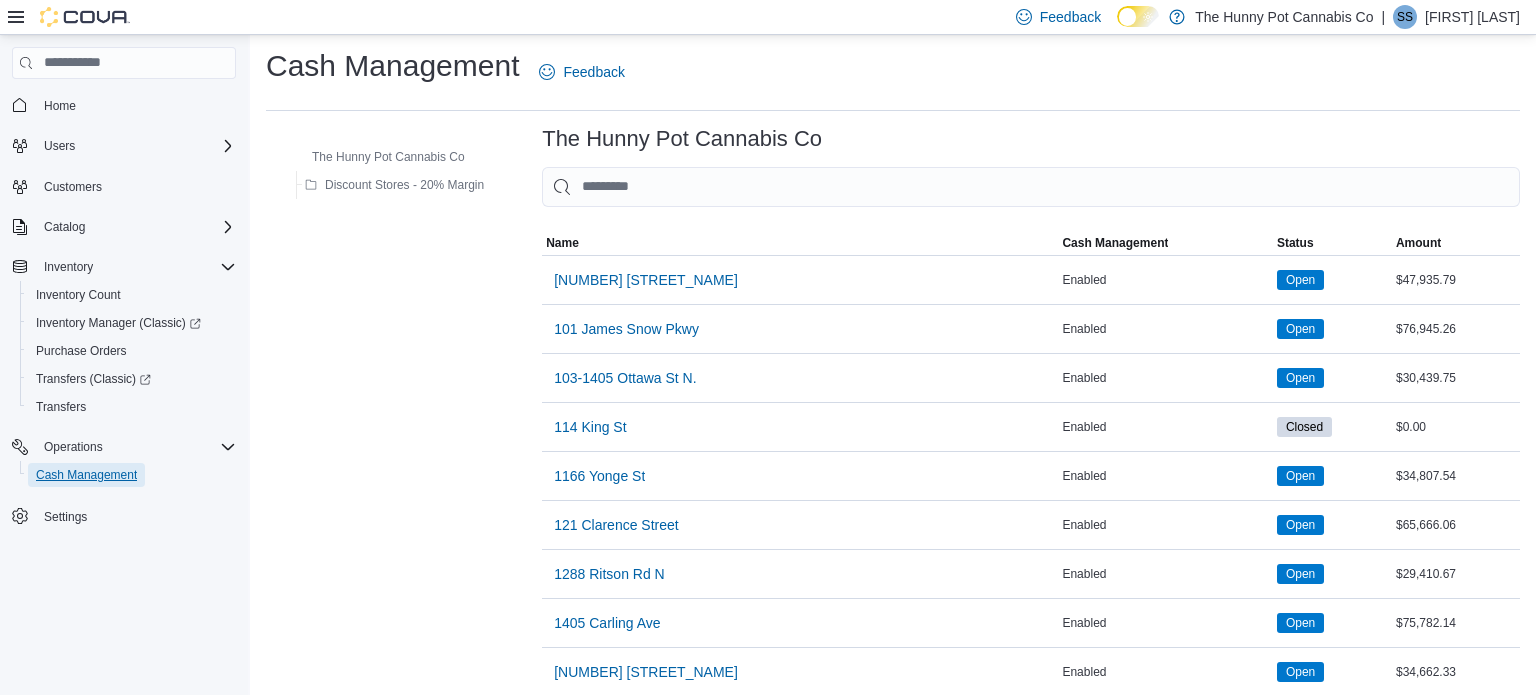 scroll, scrollTop: 22, scrollLeft: 0, axis: vertical 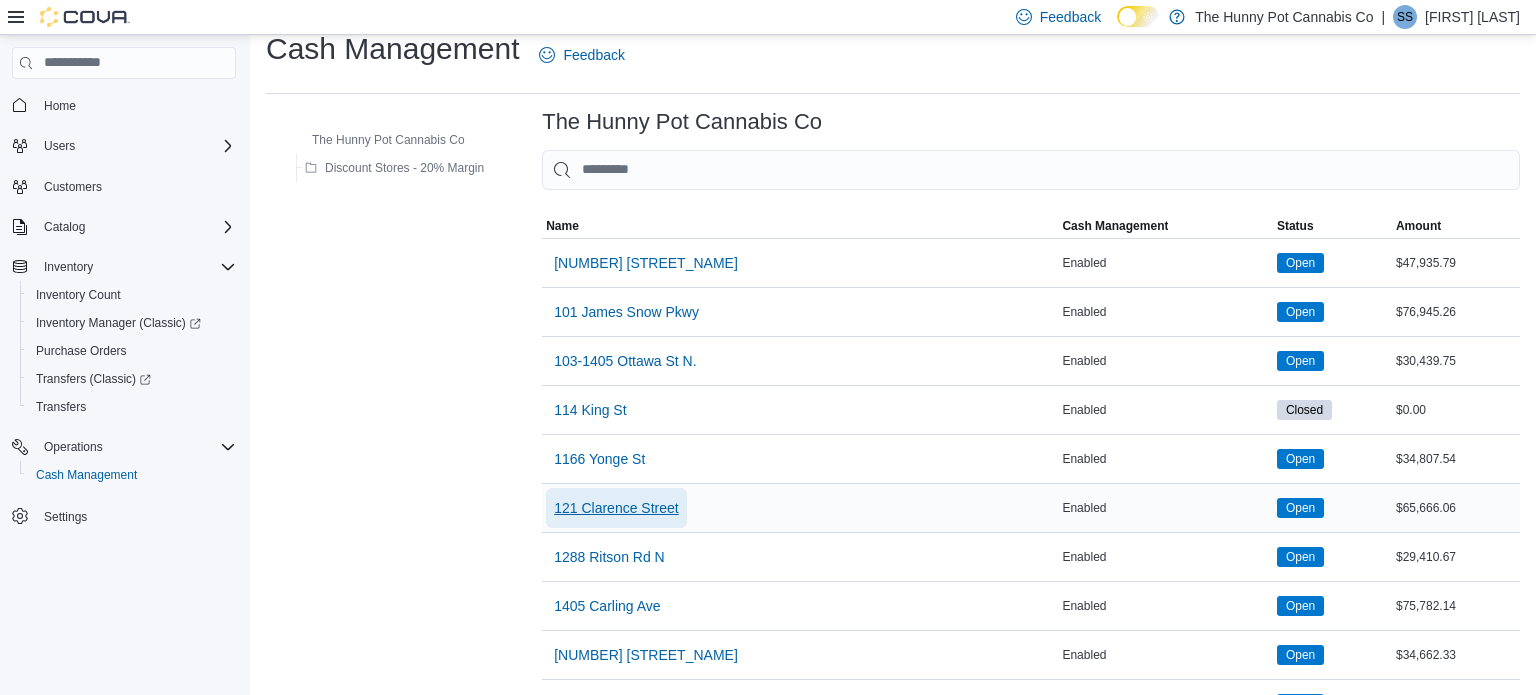 click on "121 Clarence Street" at bounding box center [616, 508] 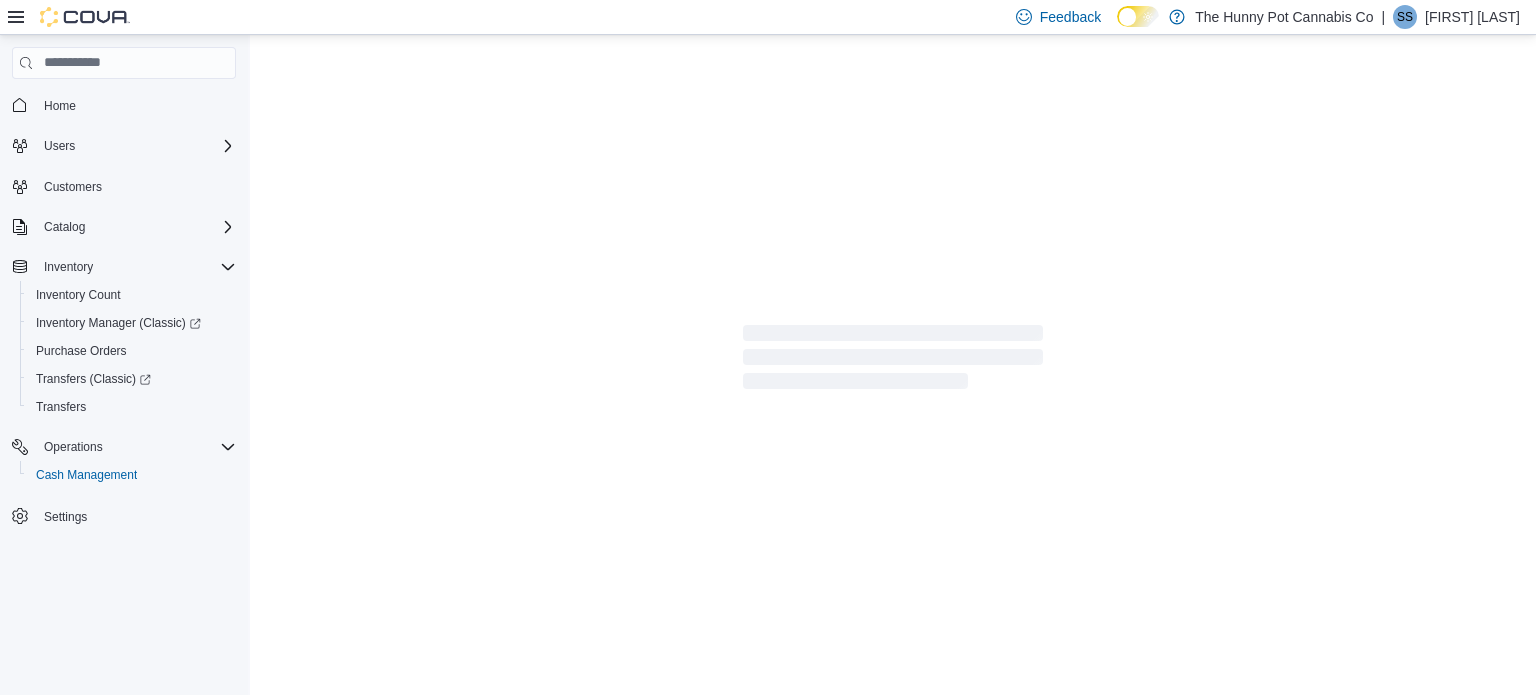 scroll, scrollTop: 0, scrollLeft: 0, axis: both 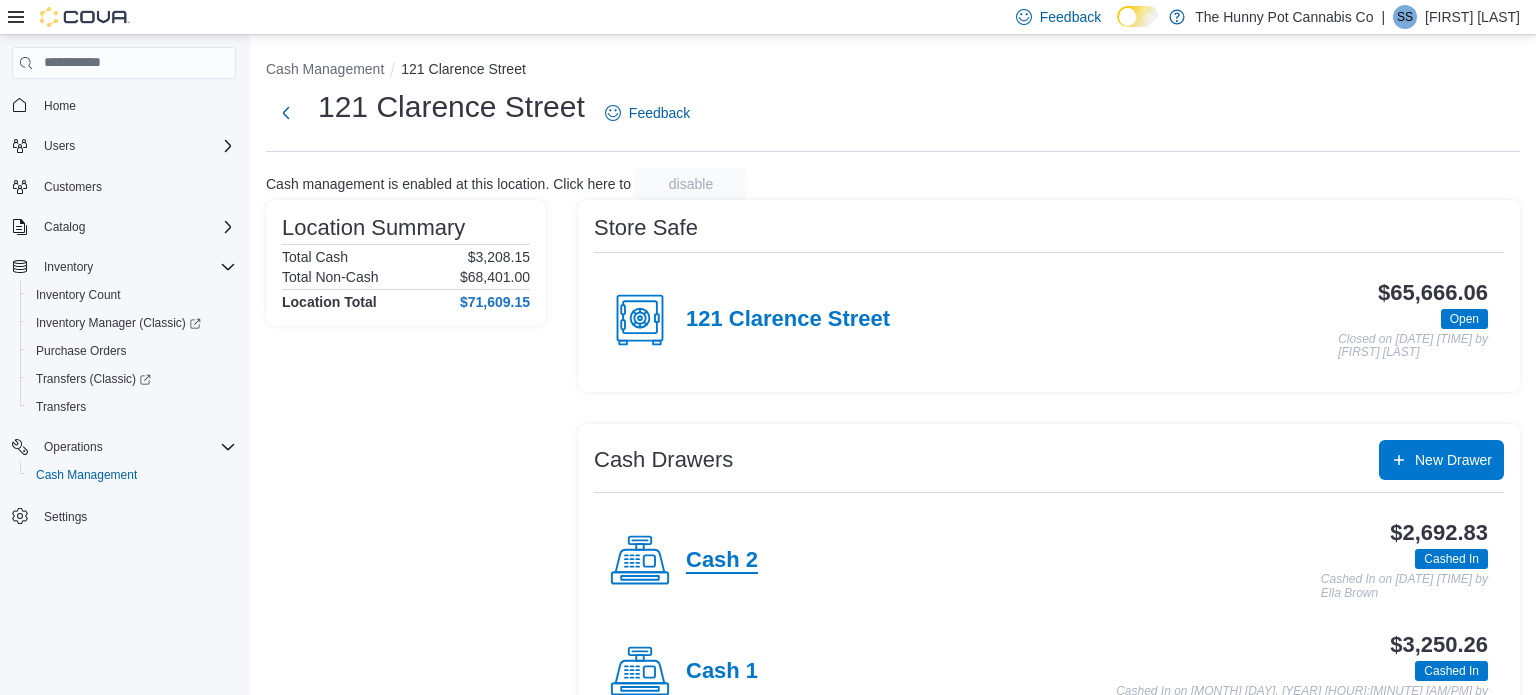 click on "Cash 2" at bounding box center [722, 561] 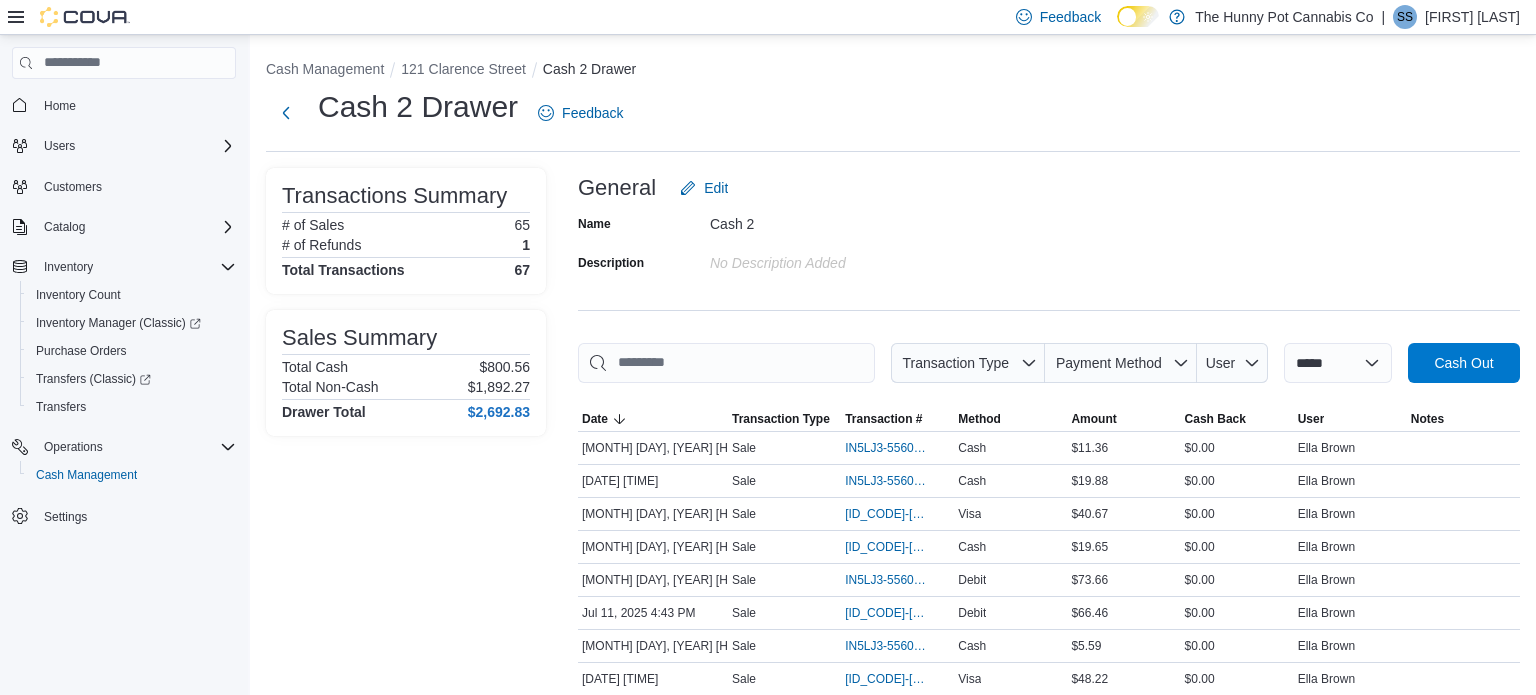 scroll, scrollTop: 888, scrollLeft: 0, axis: vertical 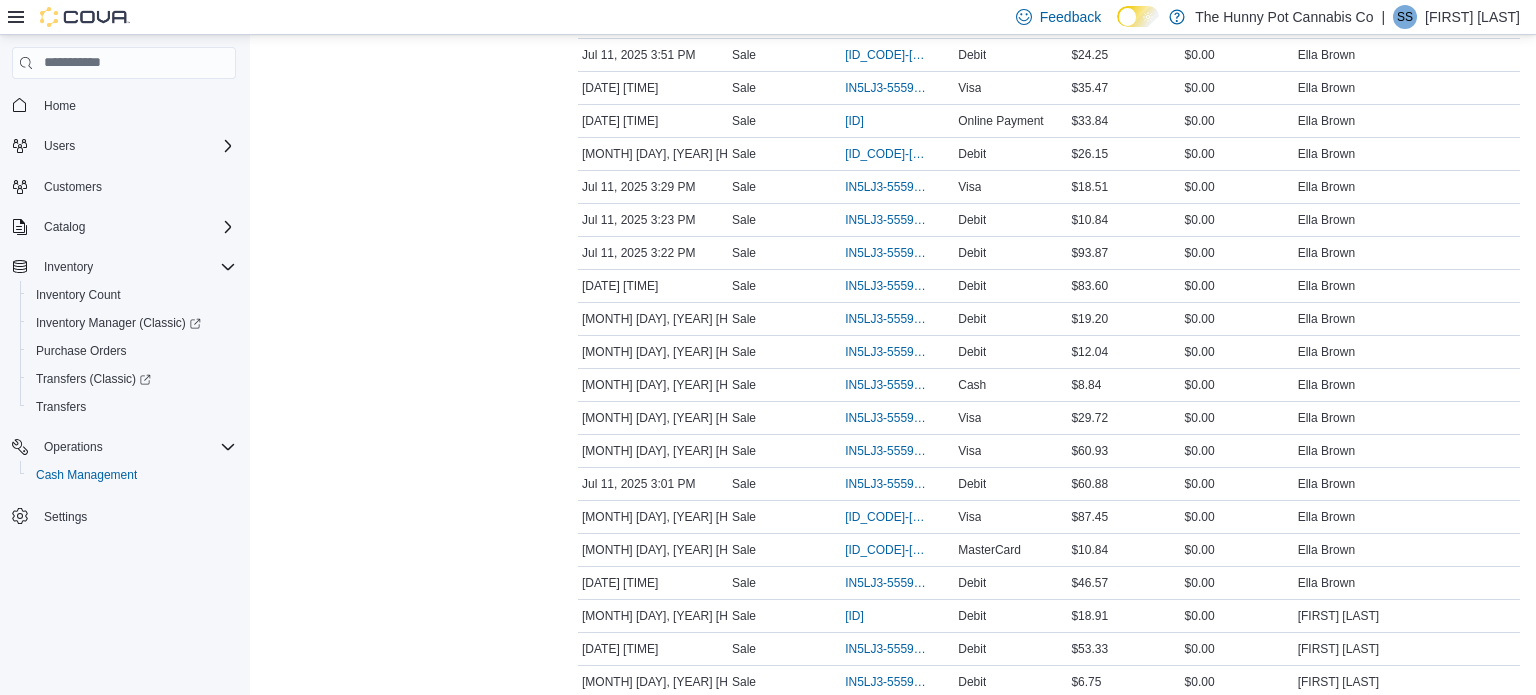 click on "Transactions Summary   # of Sales 65 # of Refunds 1 Total Transactions 67 Sales Summary   Total Cash $[AMOUNT] Total Non-Cash $[AMOUNT] Drawer Total $[AMOUNT]" at bounding box center [406, 557] 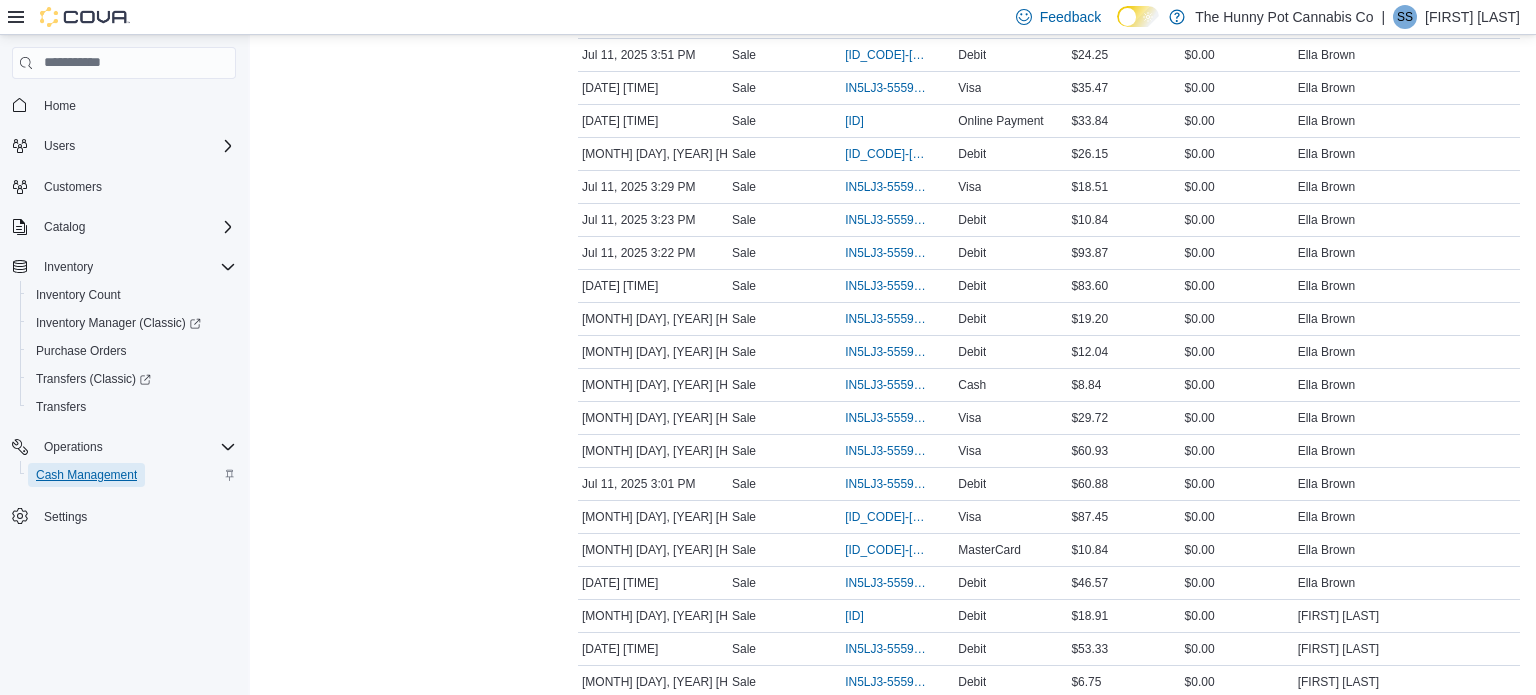 click on "Cash Management" at bounding box center (86, 475) 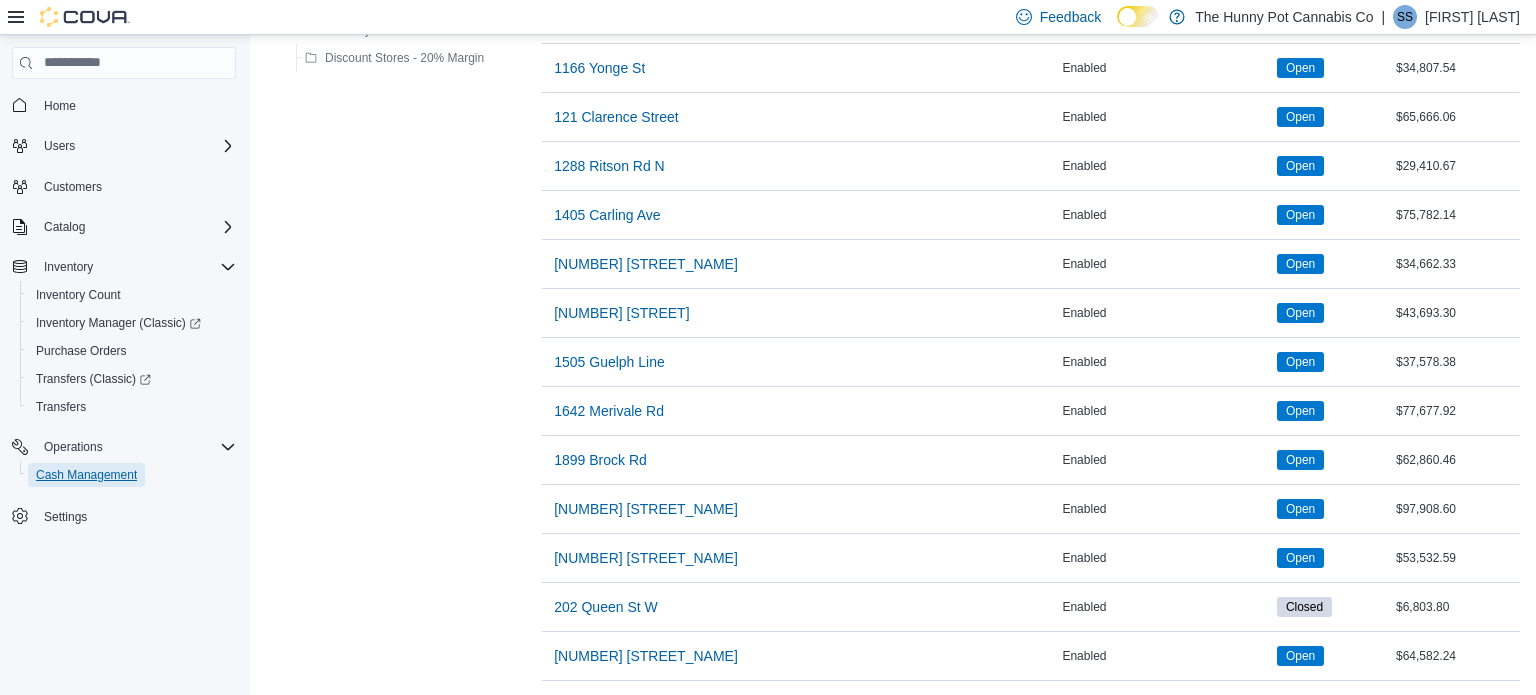 scroll, scrollTop: 418, scrollLeft: 0, axis: vertical 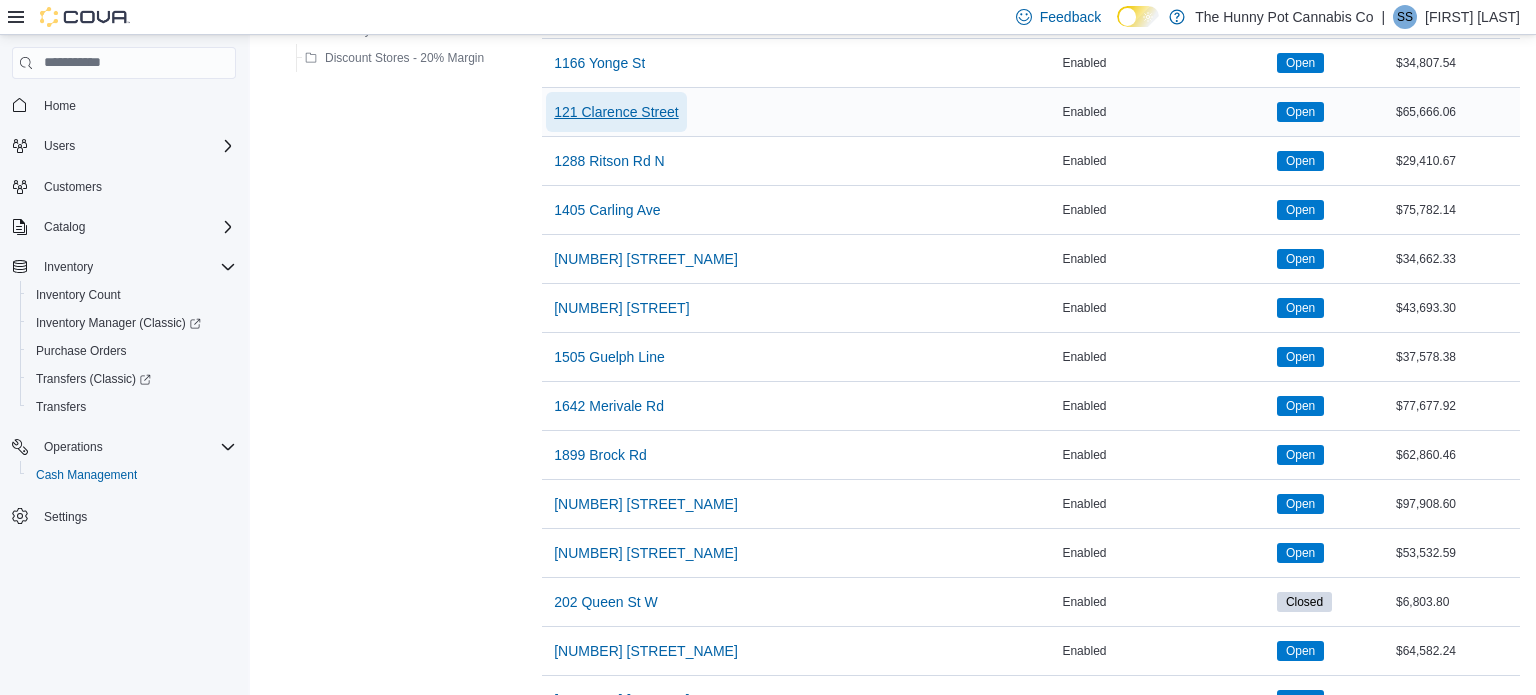 click on "121 Clarence Street" at bounding box center [616, 112] 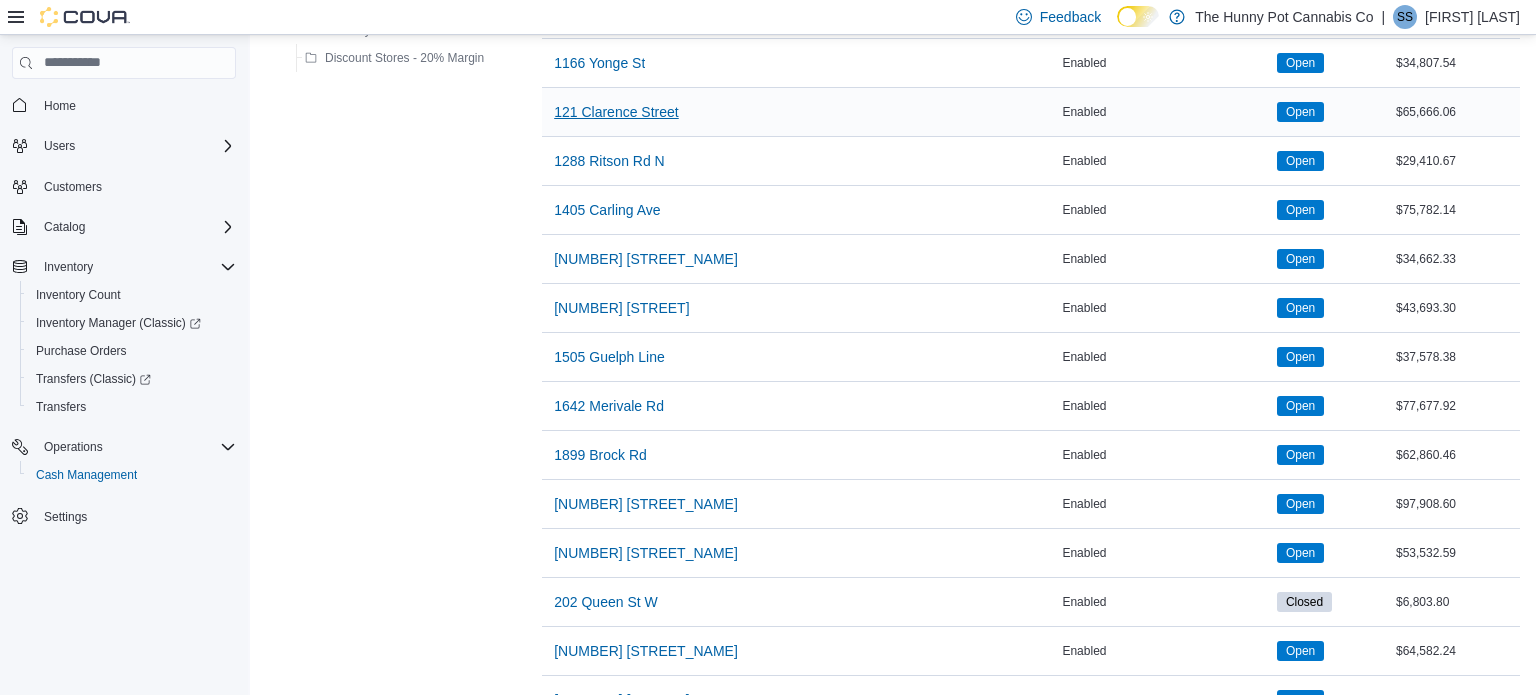 scroll, scrollTop: 0, scrollLeft: 0, axis: both 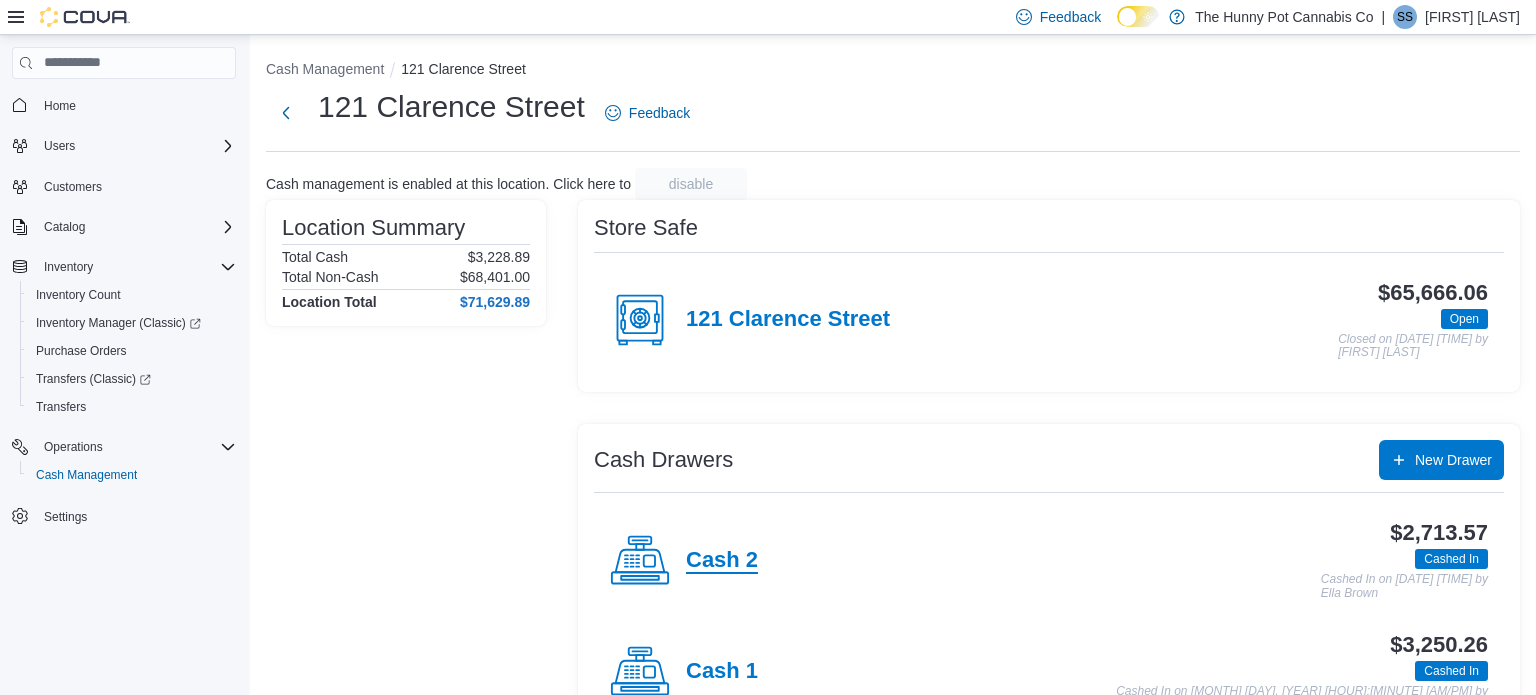 click on "Cash 2" at bounding box center [722, 561] 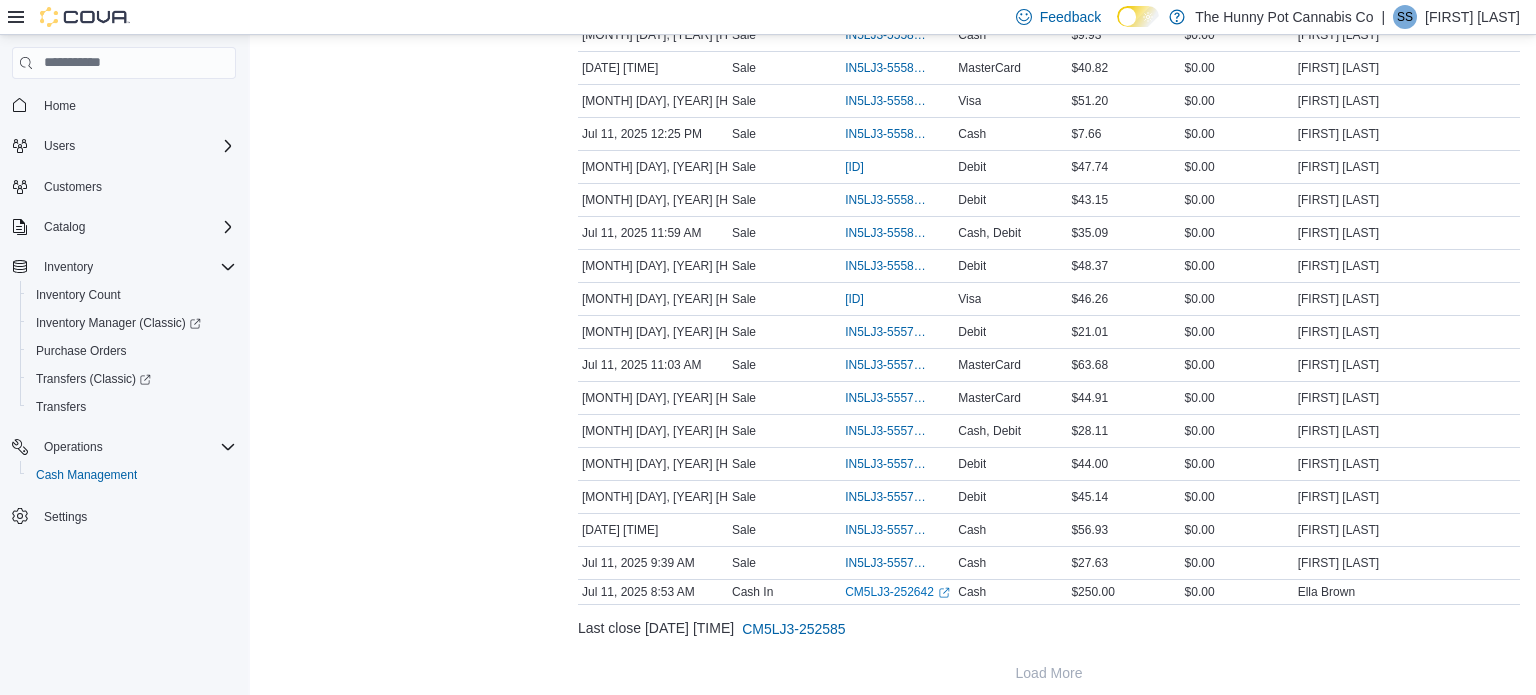 scroll, scrollTop: 0, scrollLeft: 0, axis: both 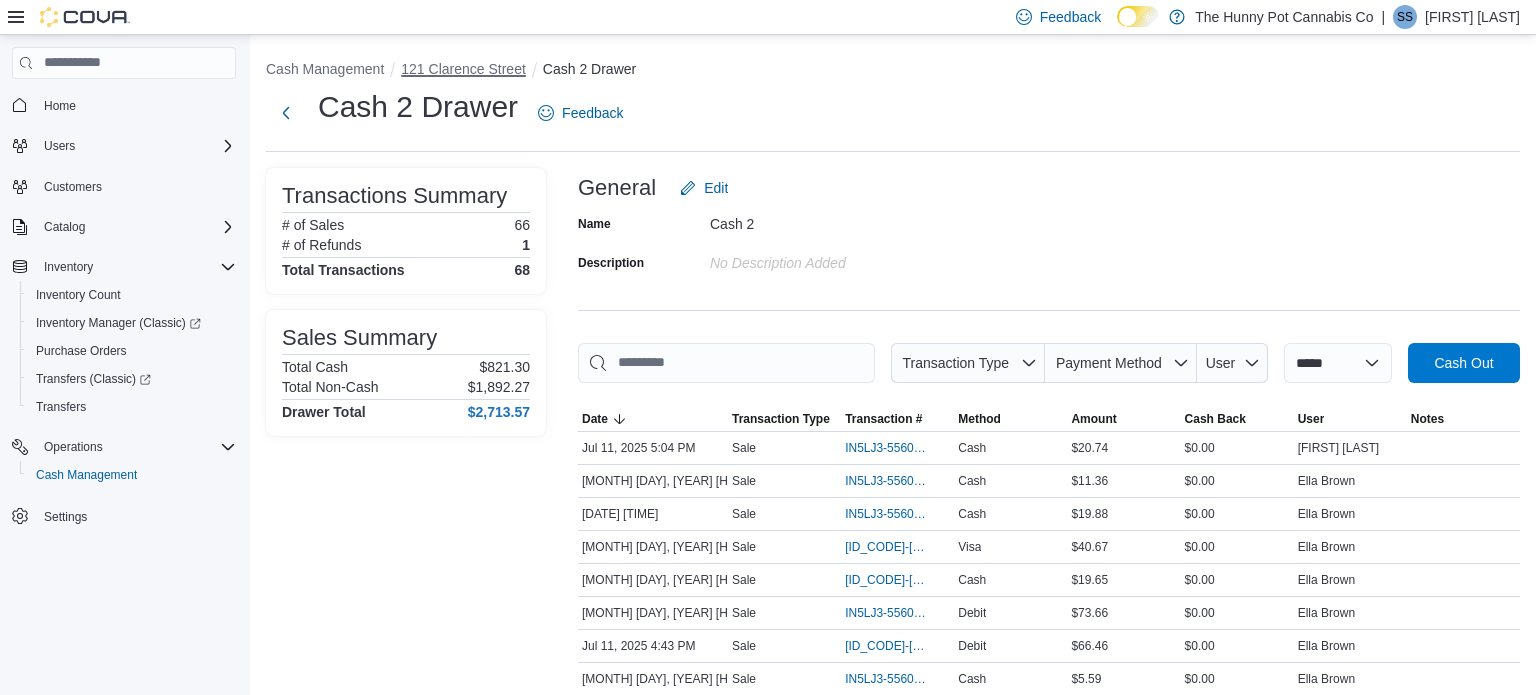 click on "121 Clarence Street" at bounding box center (463, 69) 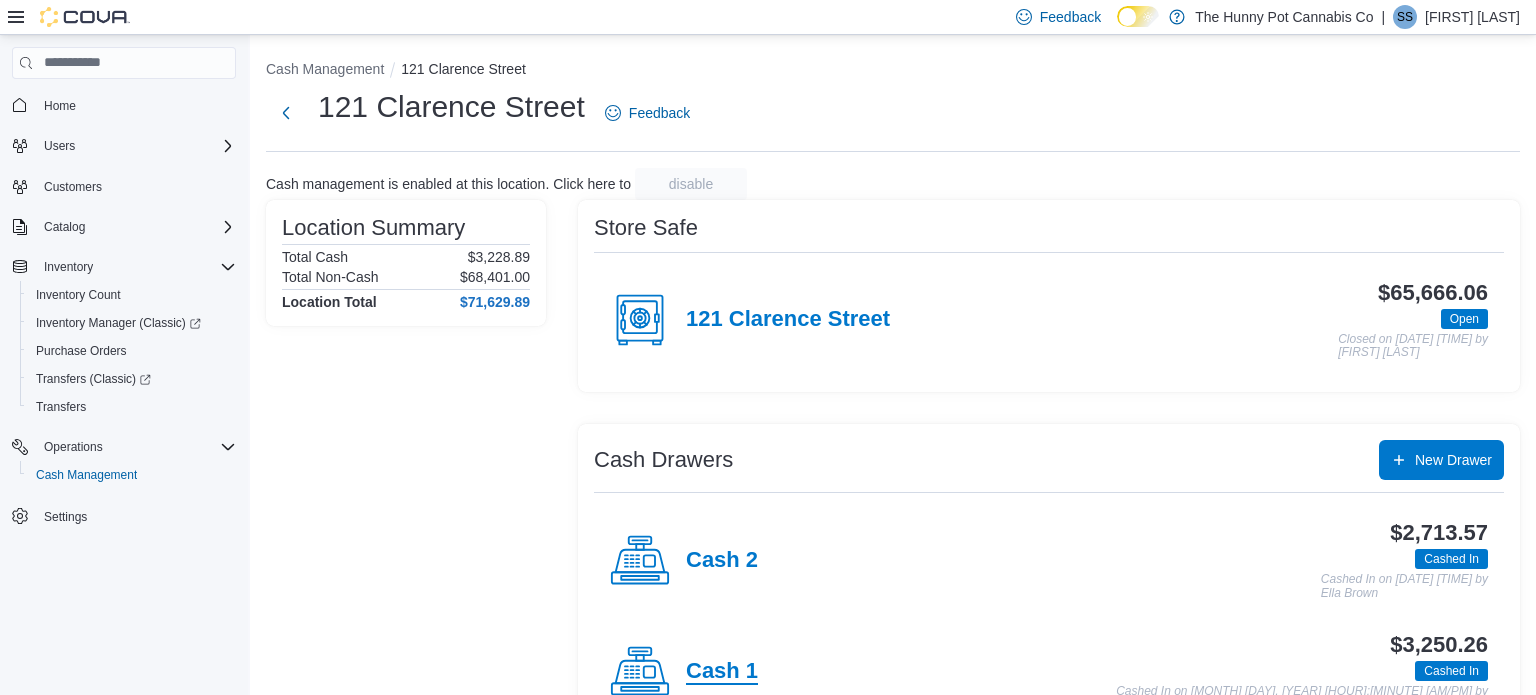 click on "Cash 1" at bounding box center (722, 672) 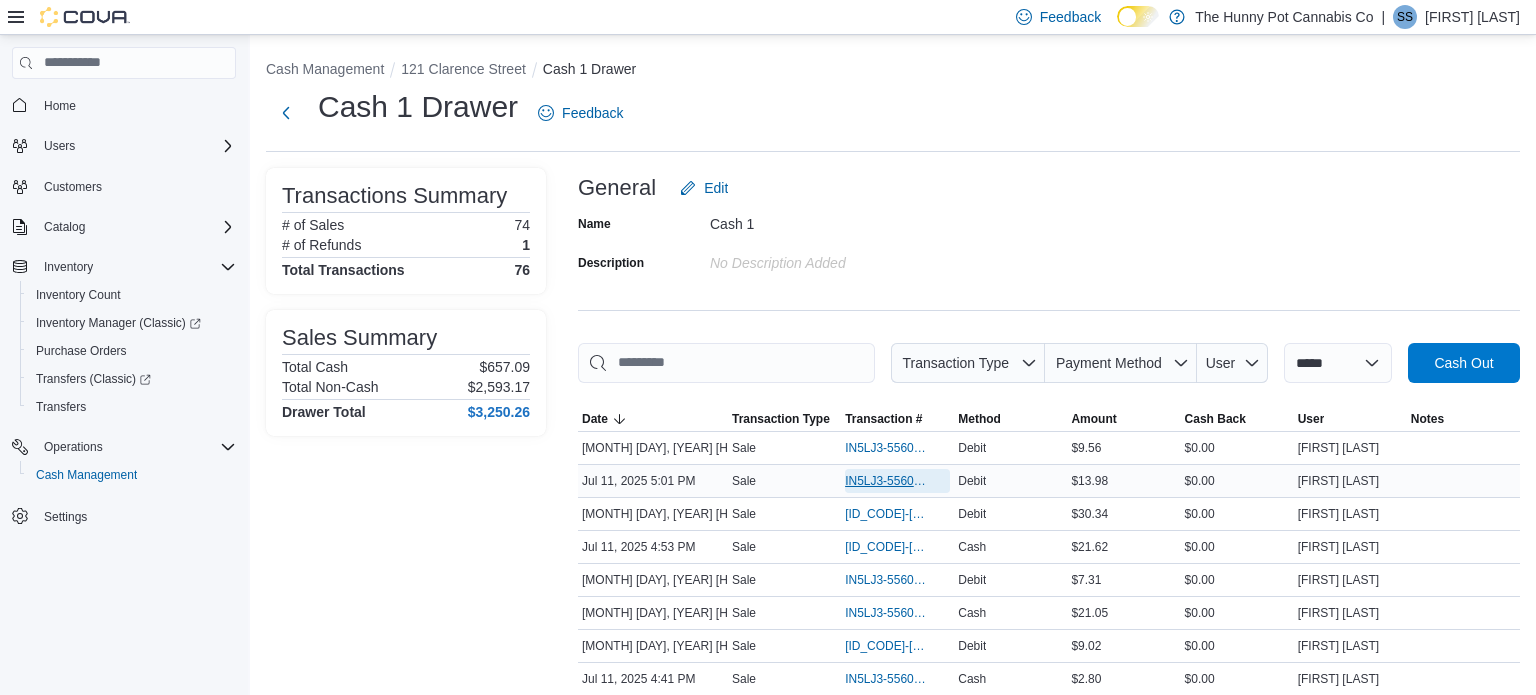 click on "IN5LJ3-5560703" at bounding box center [887, 481] 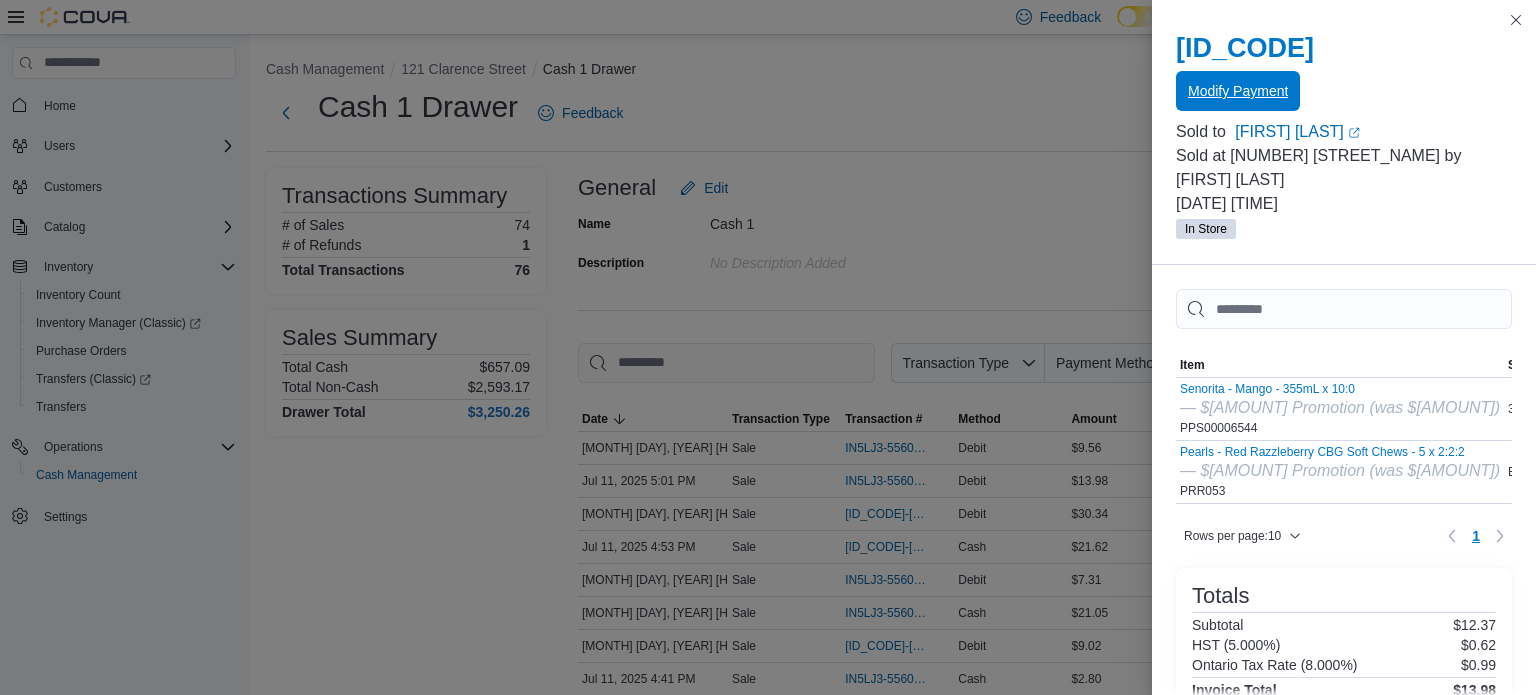 click on "Modify Payment" at bounding box center [1238, 91] 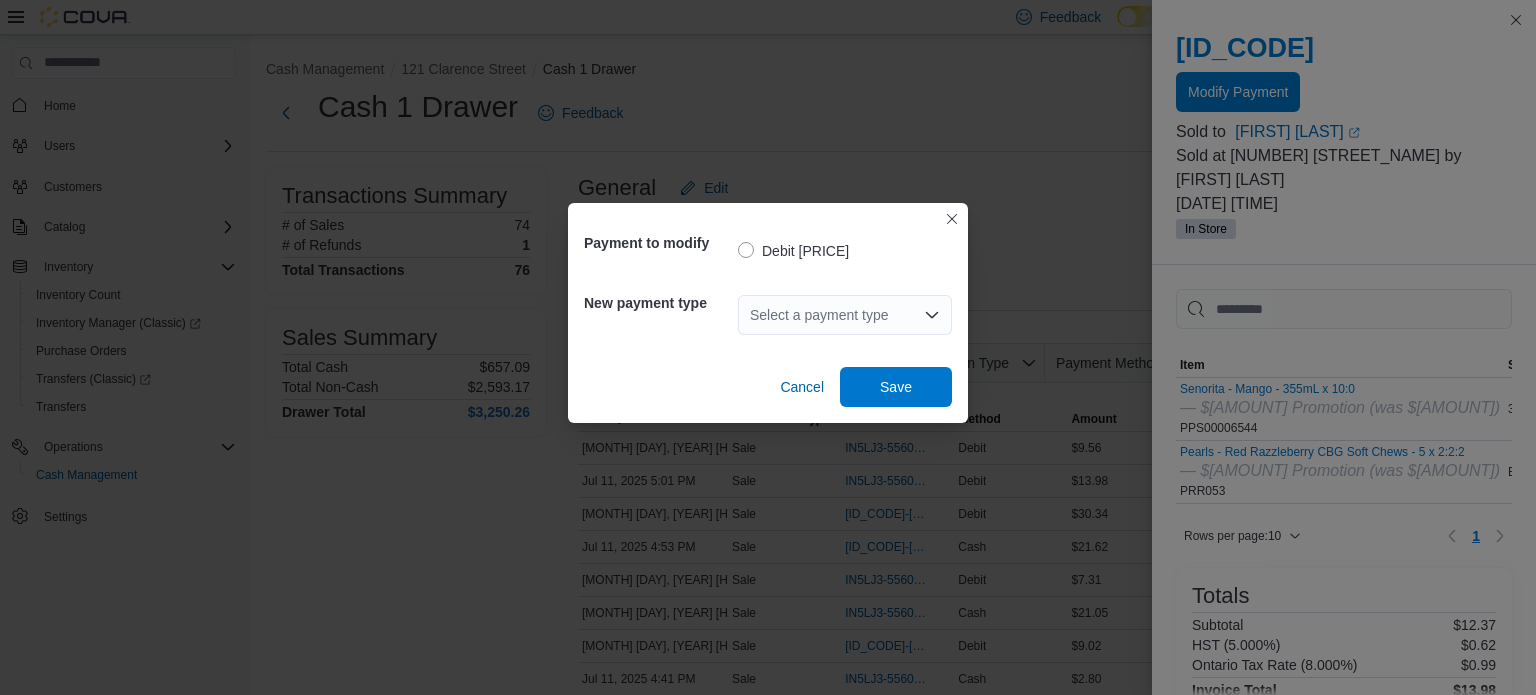 click on "Select a payment type" at bounding box center (845, 315) 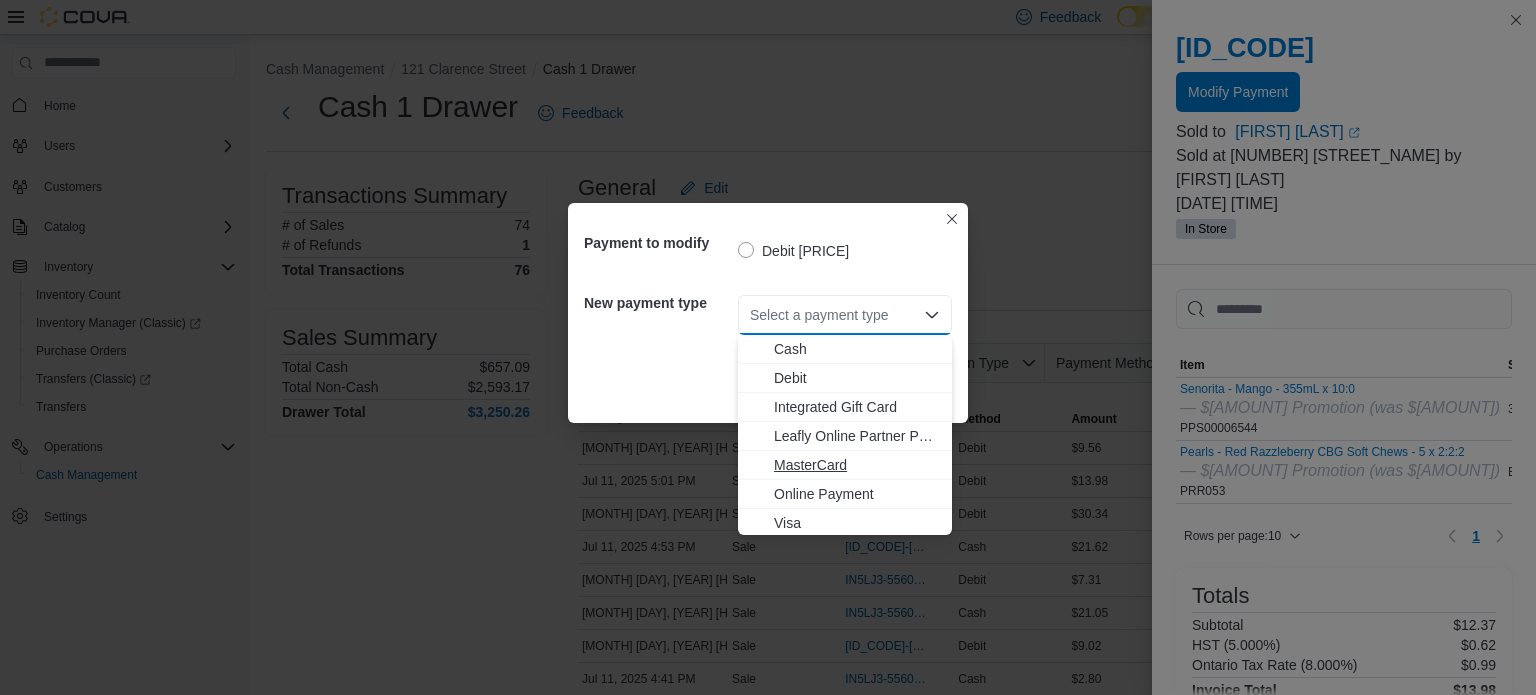 click on "MasterCard" at bounding box center [857, 465] 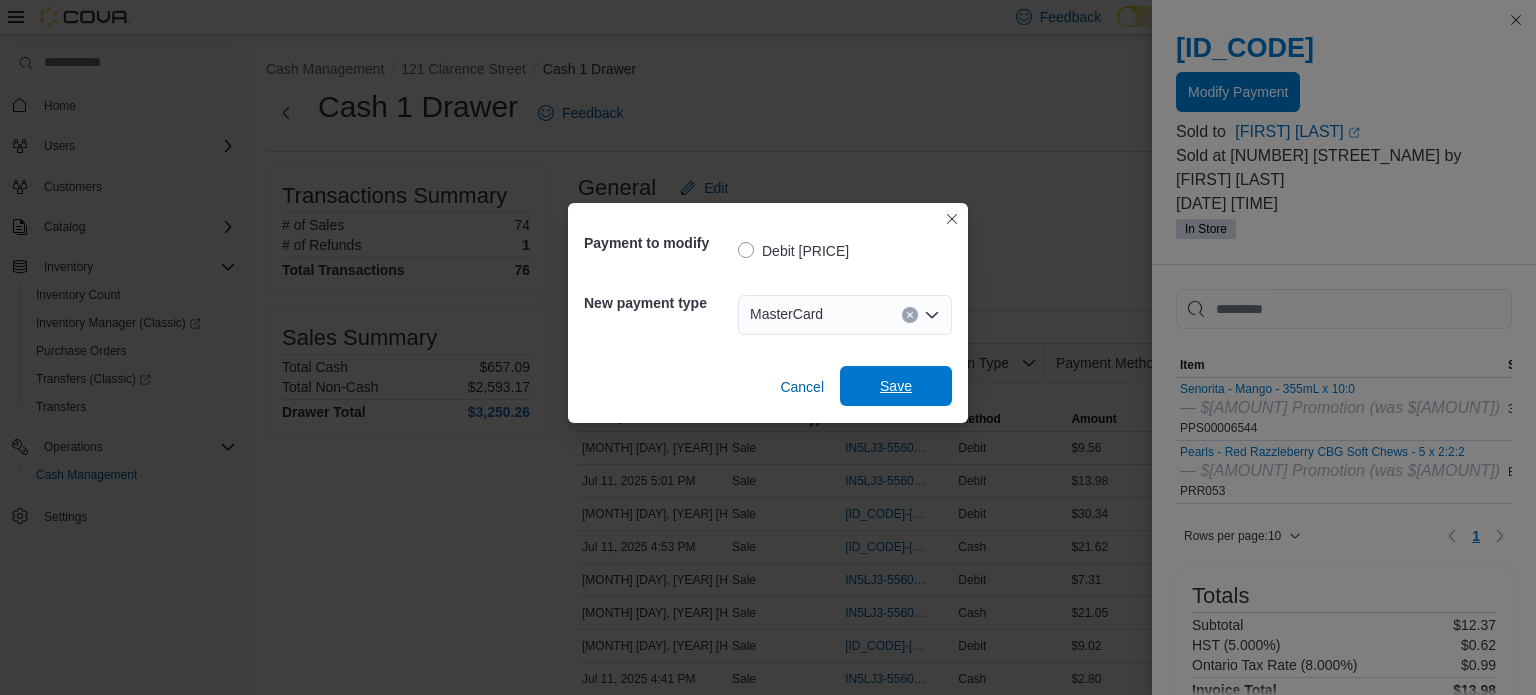 click on "Save" at bounding box center (896, 386) 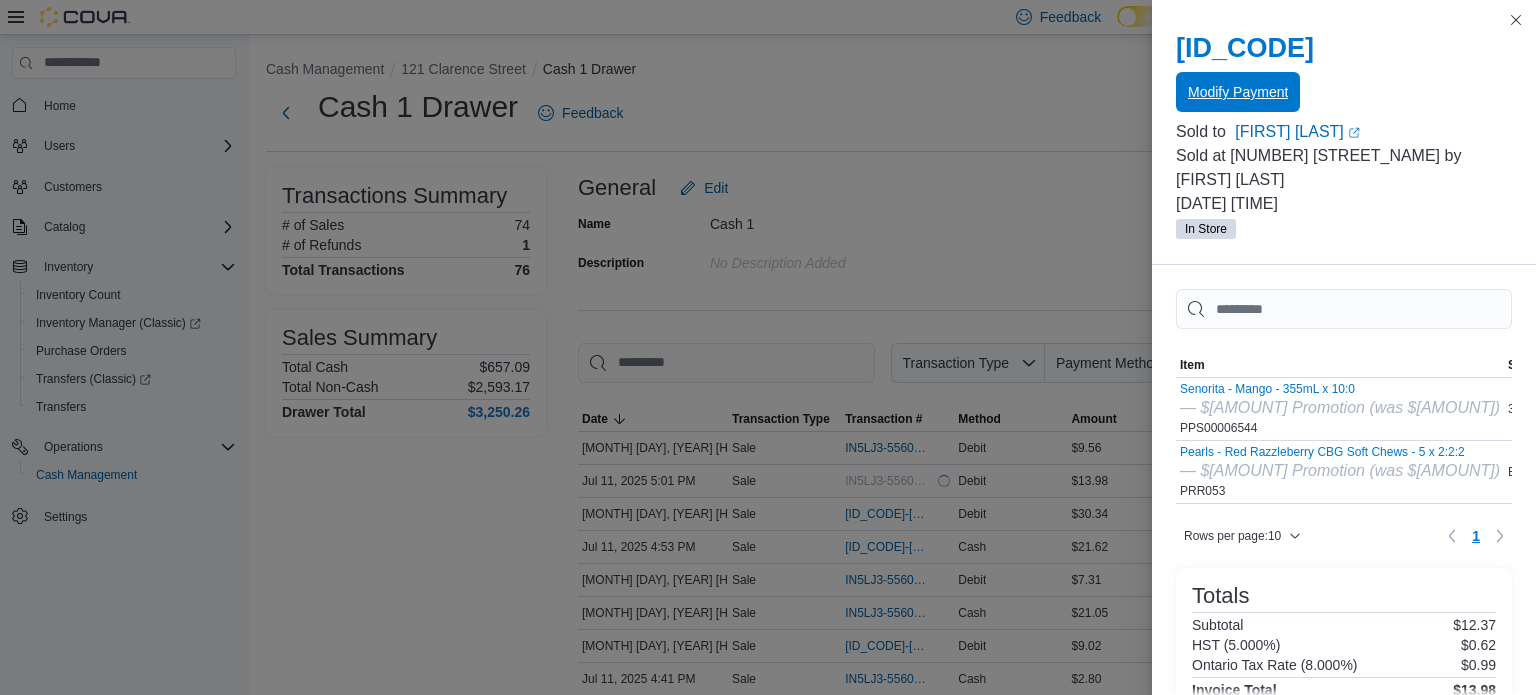 scroll, scrollTop: 0, scrollLeft: 0, axis: both 